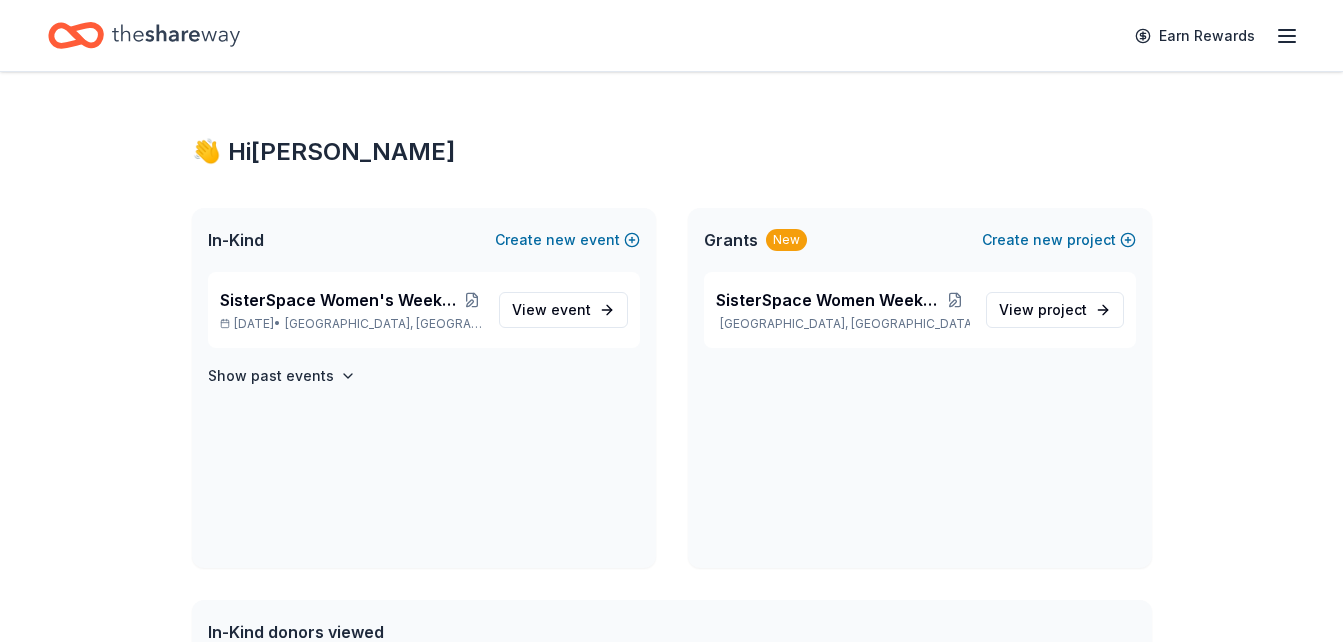 scroll, scrollTop: 0, scrollLeft: 0, axis: both 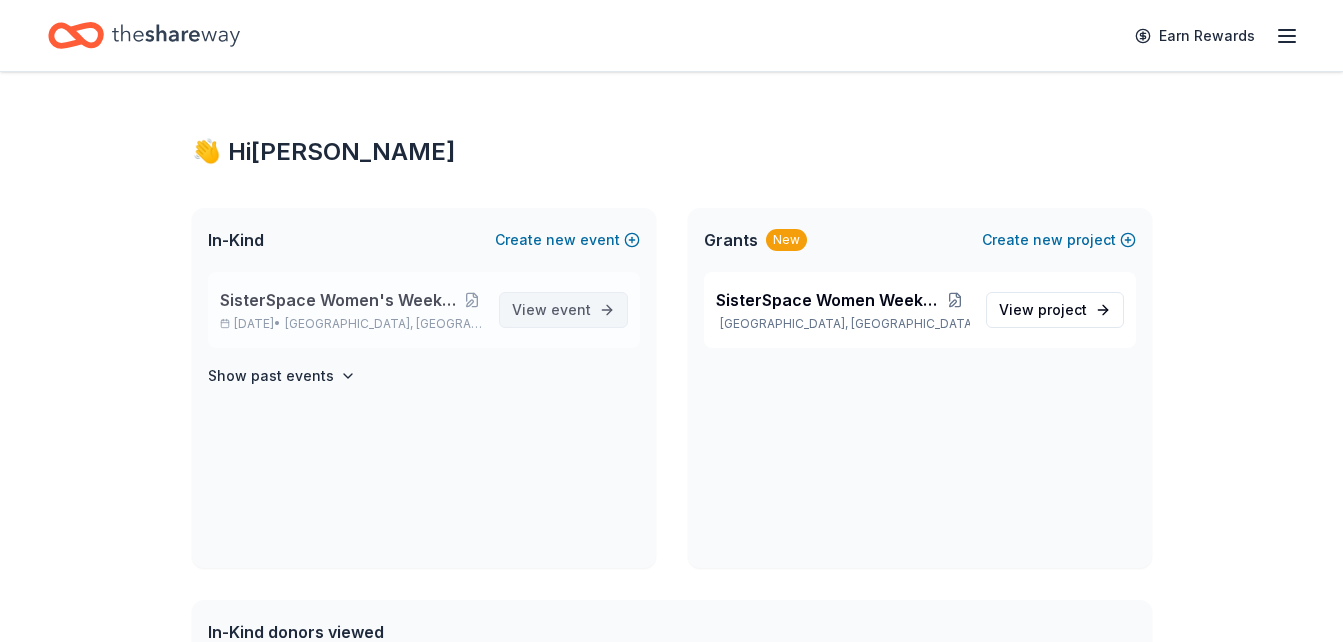 click on "View   event" at bounding box center [551, 310] 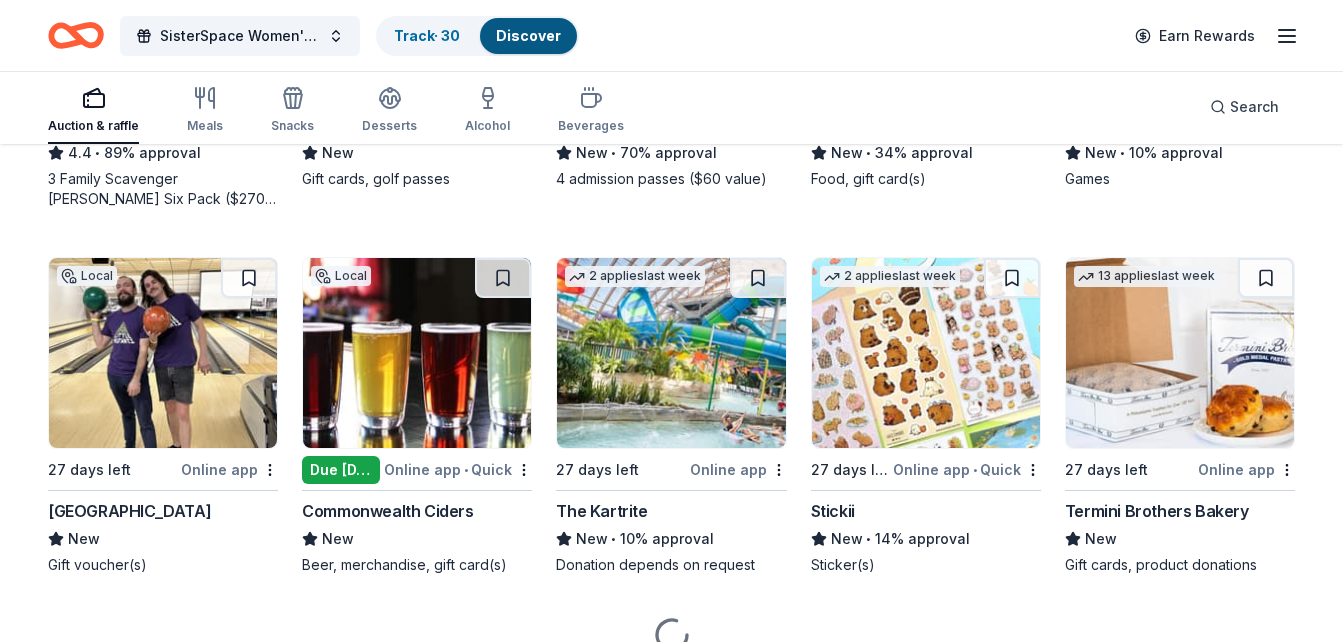 scroll, scrollTop: 1342, scrollLeft: 0, axis: vertical 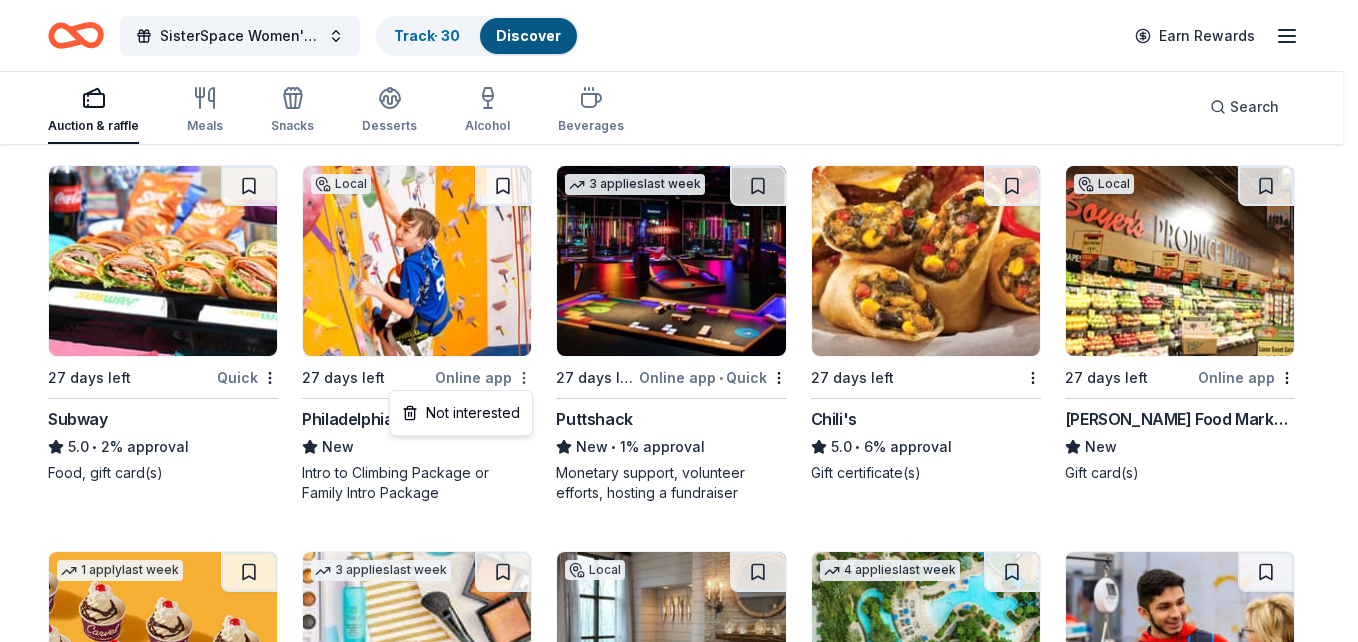 click on "SisterSpace Women's Weekend 2025 50th Anniversary Track  · 30 Discover Earn Rewards Auction & raffle Meals Snacks Desserts Alcohol Beverages Search 248 results  in  Philadelphia, PA Application deadlines 30  this month 218  in August 35  passed 1   apply  last week Local 29 days left Online app • Quick Helium Comedy Club New • 76% approval Ticket(s) 4   applies  last week 29 days left Online app • Quick Cameron Mitchell Restaurants New • 11% approval Food, gift card(s) Top rated 10   applies  last week 29 days left Online app Oriental Trading 4.8 • 56% approval Donation depends on request 1   apply  last week 27 days left Online app Atlas Restaurant Group New Gift cards, grocery items Top rated 1   apply  last week 15  days left Online app Pittsburgh Steelers 5.0 • 93% approval Team memorabilia, merchandise 3   applies  last week 12  days left Online app • Quick City Experiences New • 7% approval Ticket(s) Top rated 21   applies  last week 27 days left Online app • Quick BarkBox 5.0 • New" at bounding box center [679, -9738] 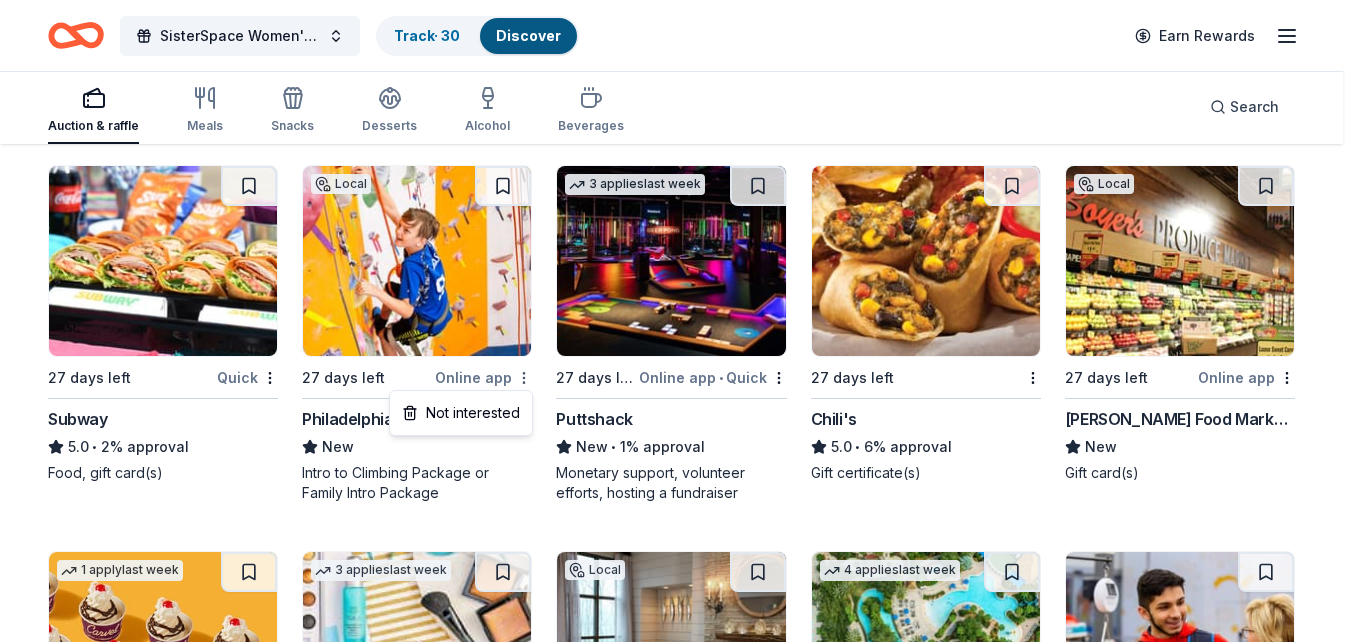click on "SisterSpace Women's Weekend 2025 50th Anniversary Track  · 30 Discover Earn Rewards Auction & raffle Meals Snacks Desserts Alcohol Beverages Search 248 results  in  Philadelphia, PA Application deadlines 30  this month 218  in August 35  passed 1   apply  last week Local 29 days left Online app • Quick Helium Comedy Club New • 76% approval Ticket(s) 4   applies  last week 29 days left Online app • Quick Cameron Mitchell Restaurants New • 11% approval Food, gift card(s) Top rated 10   applies  last week 29 days left Online app Oriental Trading 4.8 • 56% approval Donation depends on request 1   apply  last week 27 days left Online app Atlas Restaurant Group New Gift cards, grocery items Top rated 1   apply  last week 15  days left Online app Pittsburgh Steelers 5.0 • 93% approval Team memorabilia, merchandise 3   applies  last week 12  days left Online app • Quick City Experiences New • 7% approval Ticket(s) Top rated 21   applies  last week 27 days left Online app • Quick BarkBox 5.0 • New" at bounding box center [679, -9738] 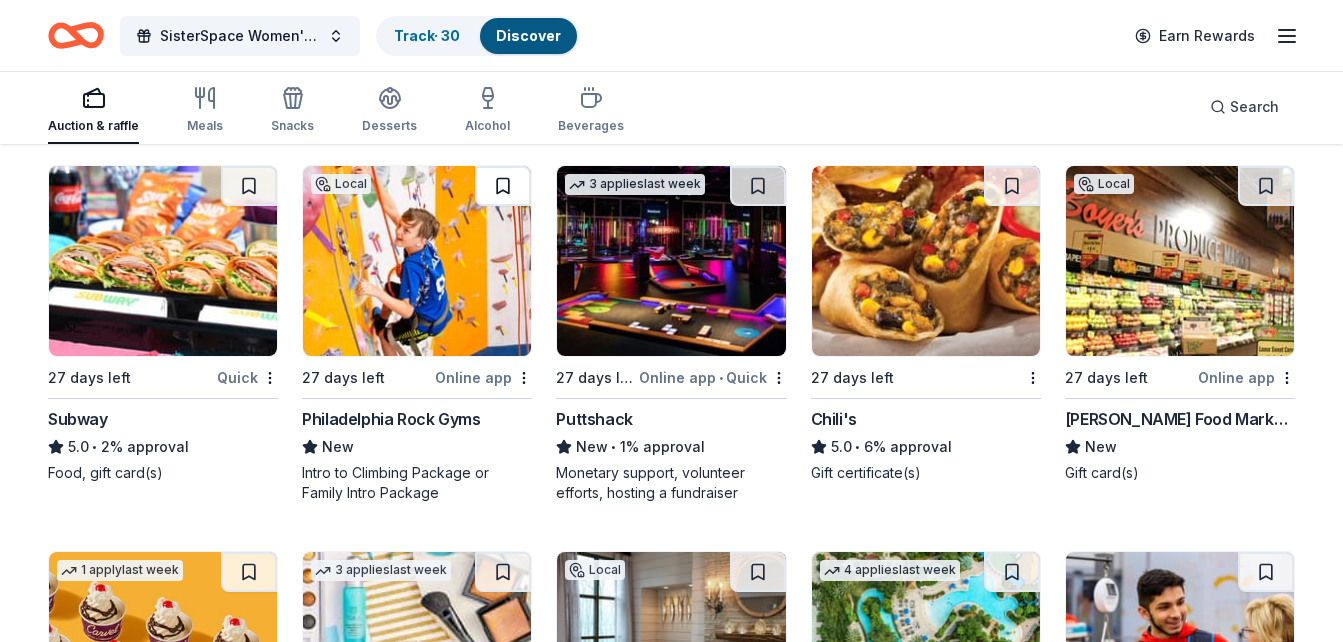 click at bounding box center (503, 186) 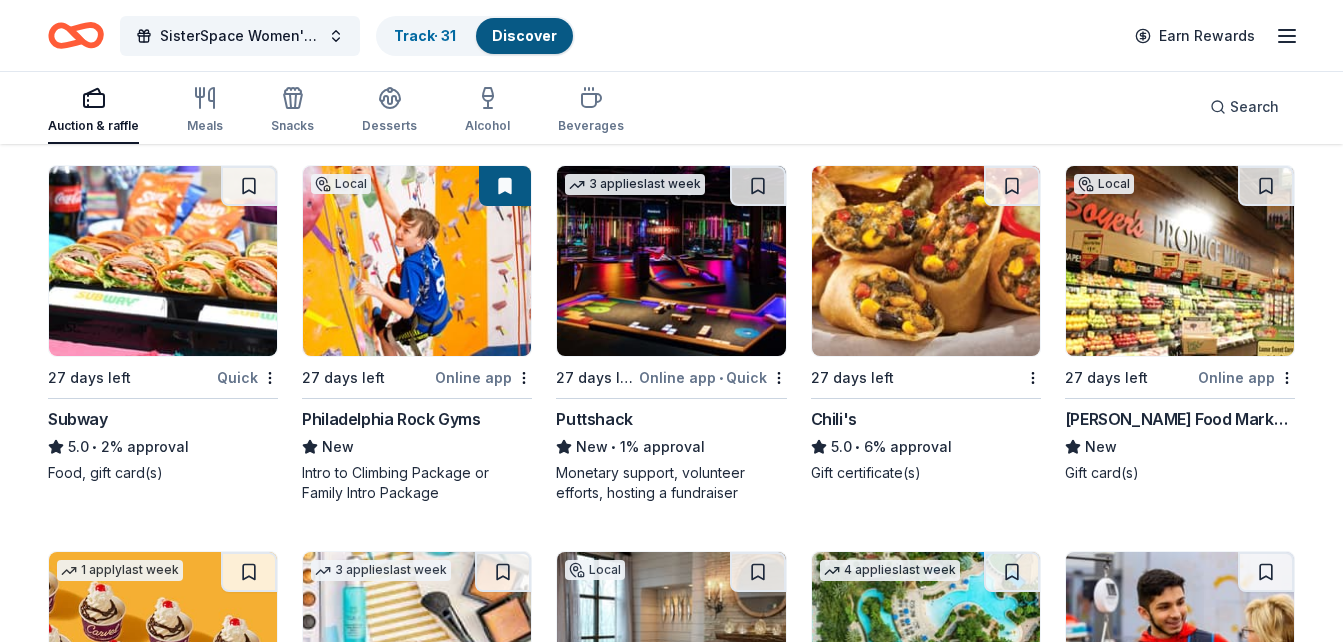 click at bounding box center [505, 186] 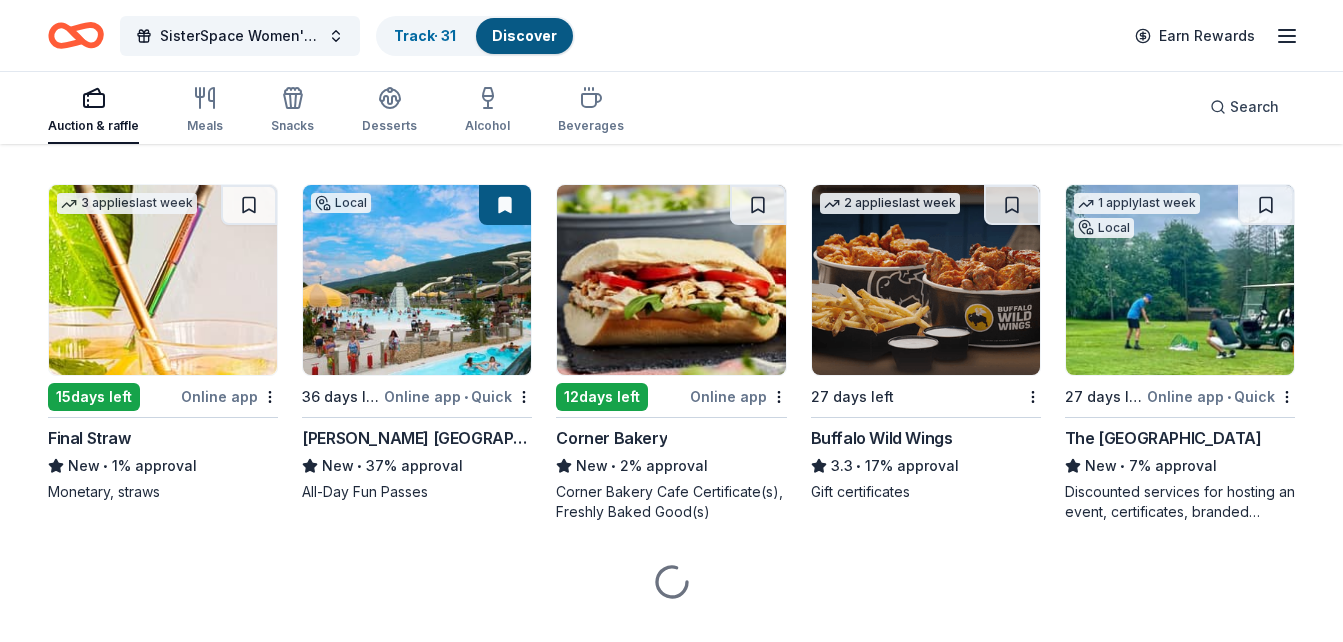 scroll, scrollTop: 11218, scrollLeft: 0, axis: vertical 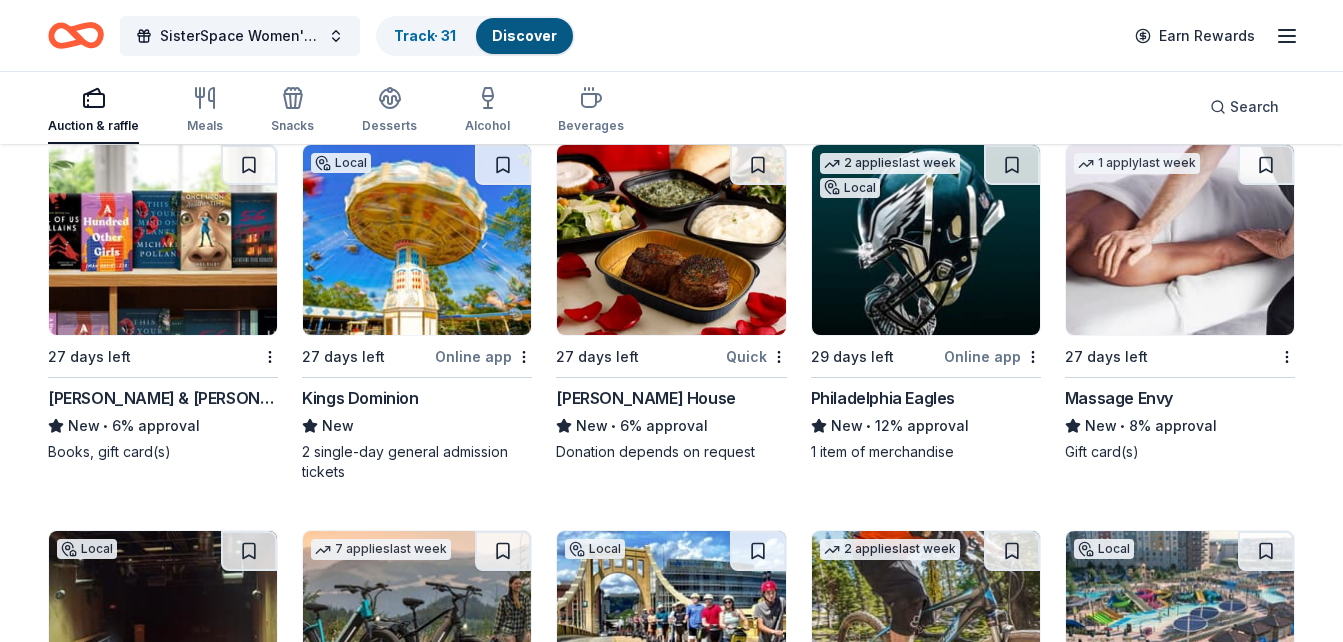 click at bounding box center (417, 240) 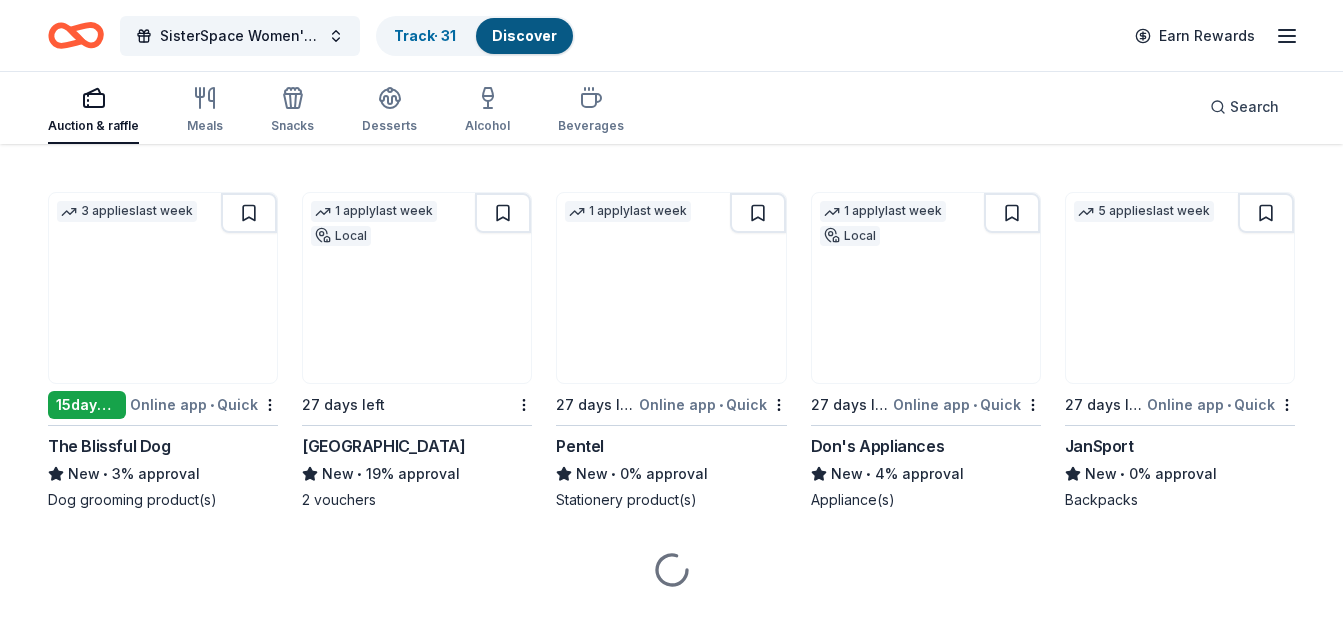 scroll, scrollTop: 14226, scrollLeft: 0, axis: vertical 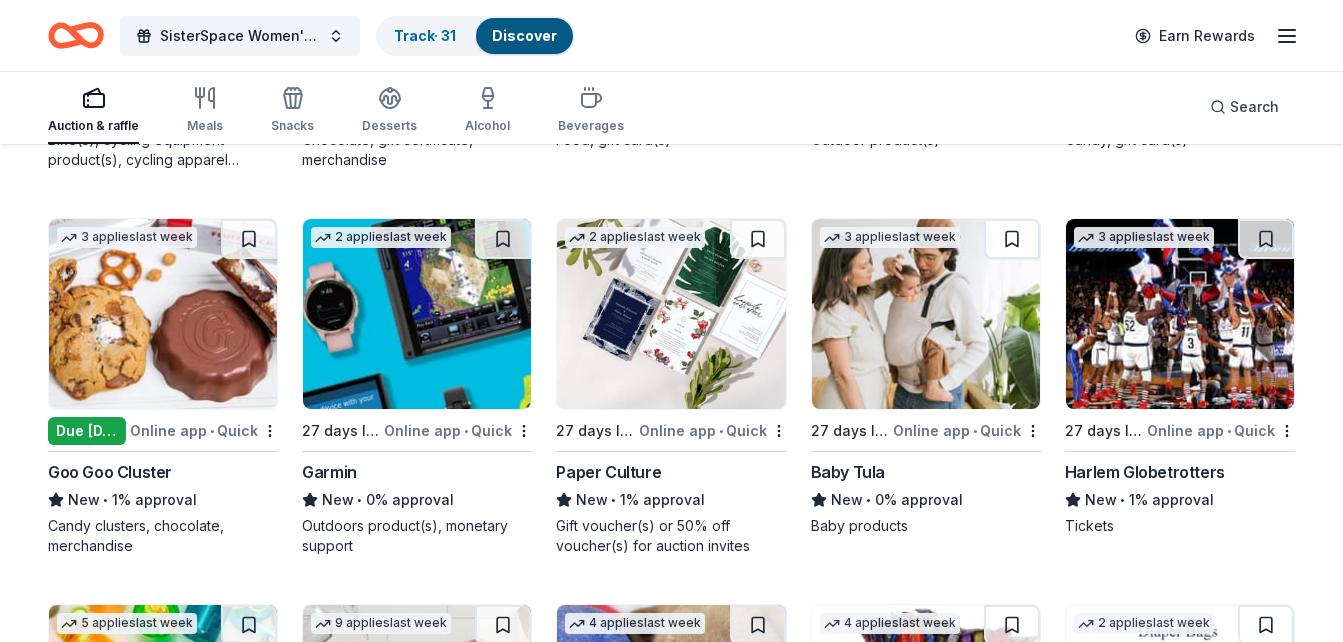 click at bounding box center (1180, 314) 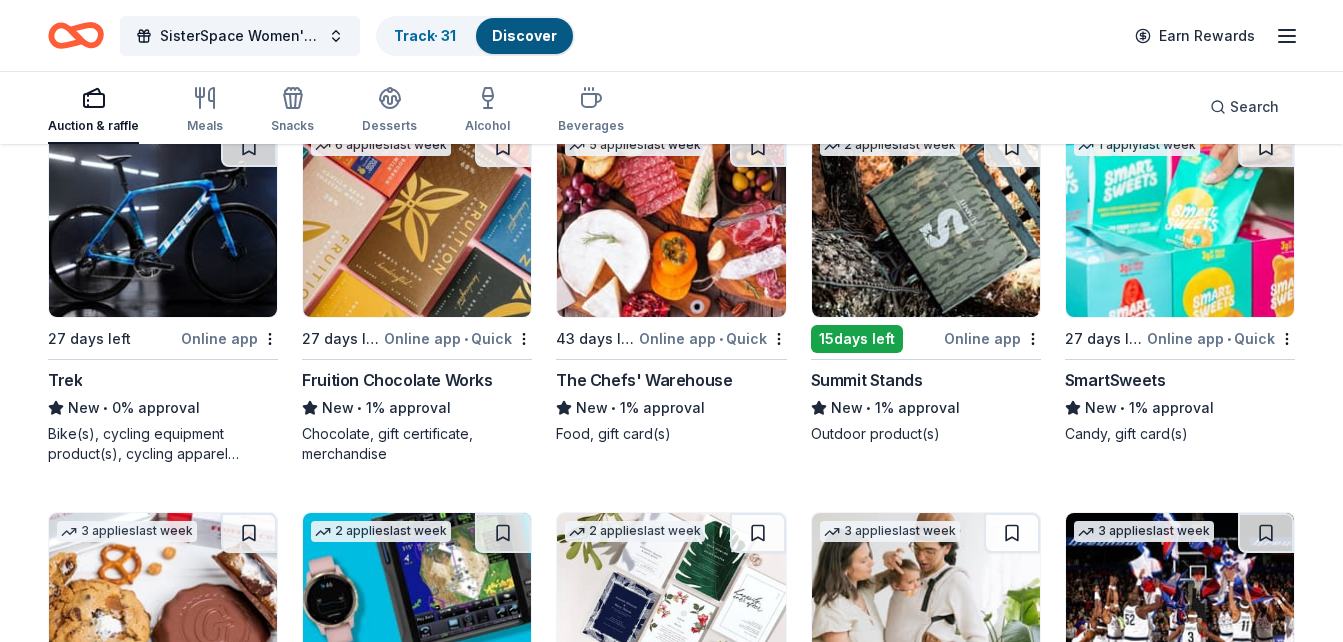 scroll, scrollTop: 16108, scrollLeft: 0, axis: vertical 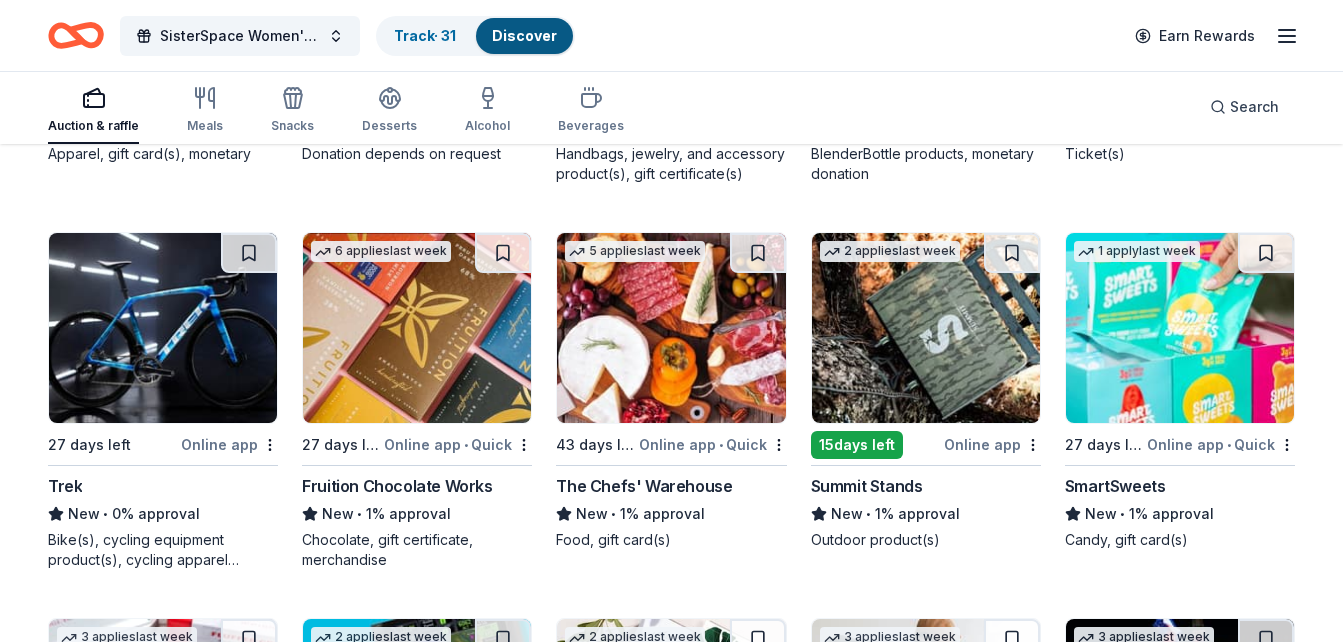 click at bounding box center [1180, 328] 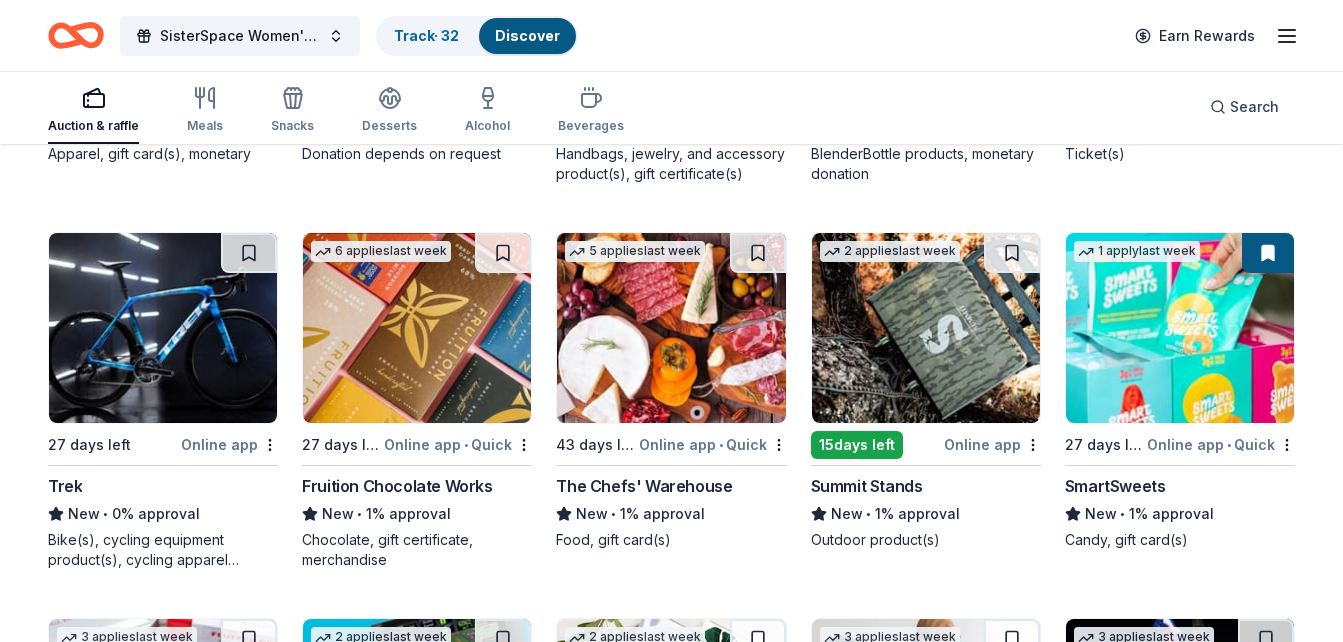 click at bounding box center [926, 328] 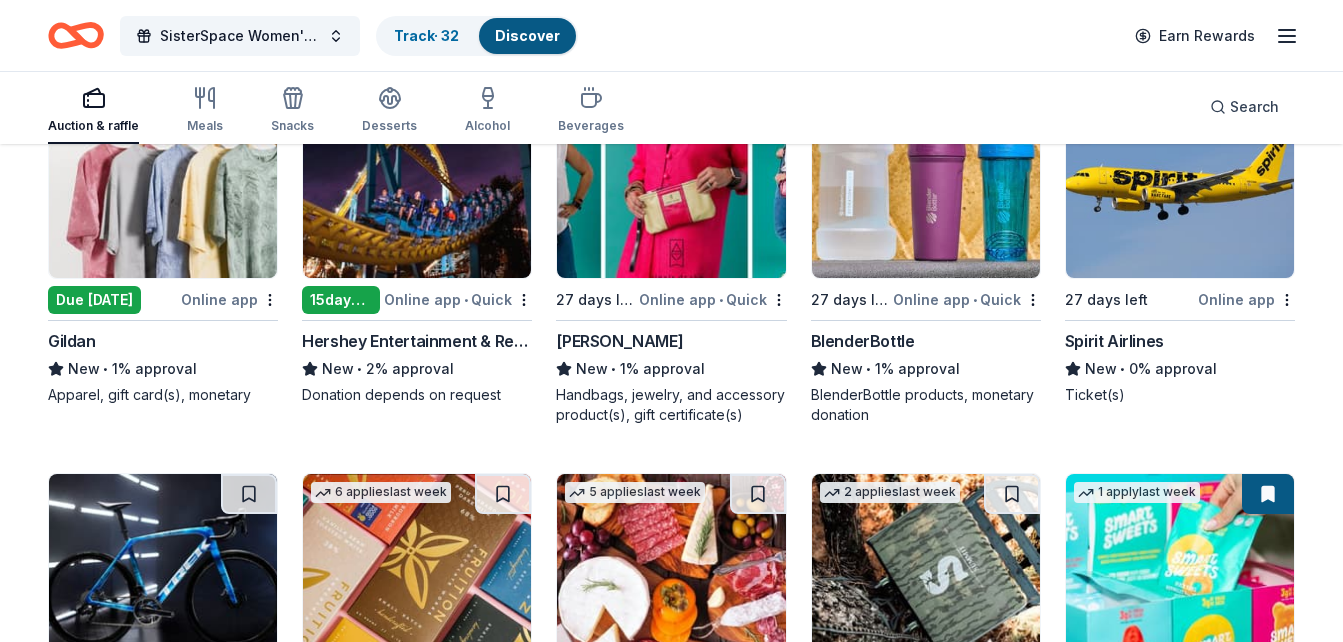 scroll, scrollTop: 15761, scrollLeft: 0, axis: vertical 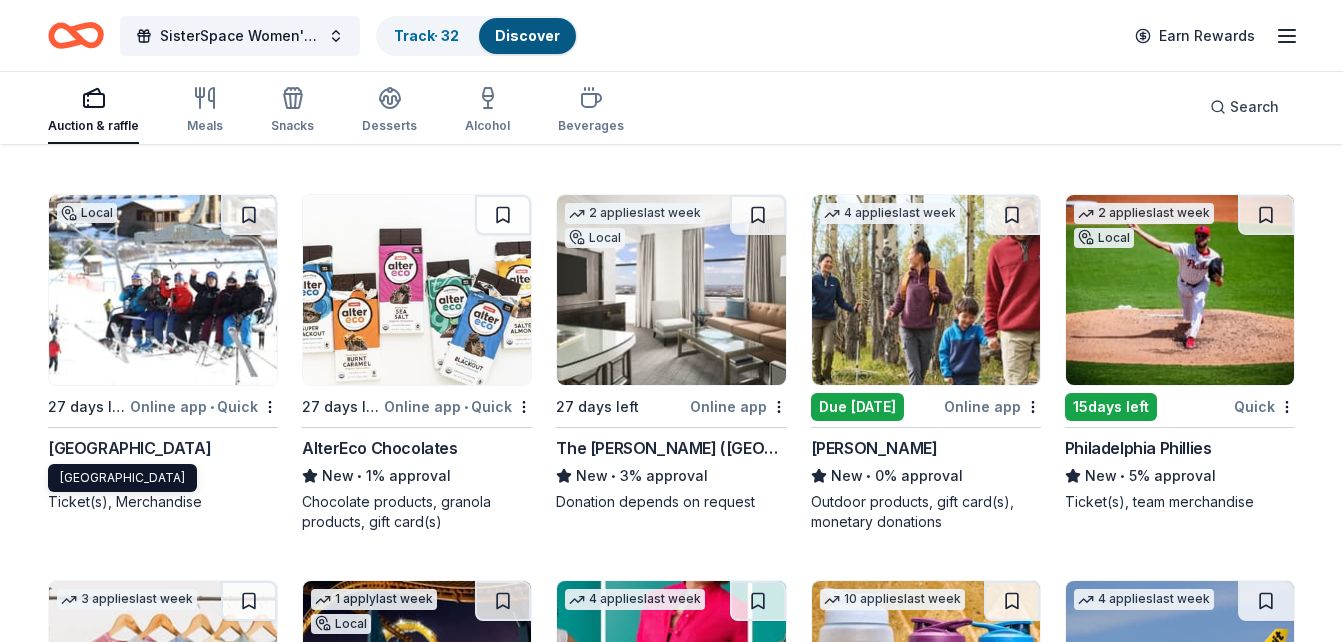 click on "Seven Springs Mountain Resort" at bounding box center (129, 448) 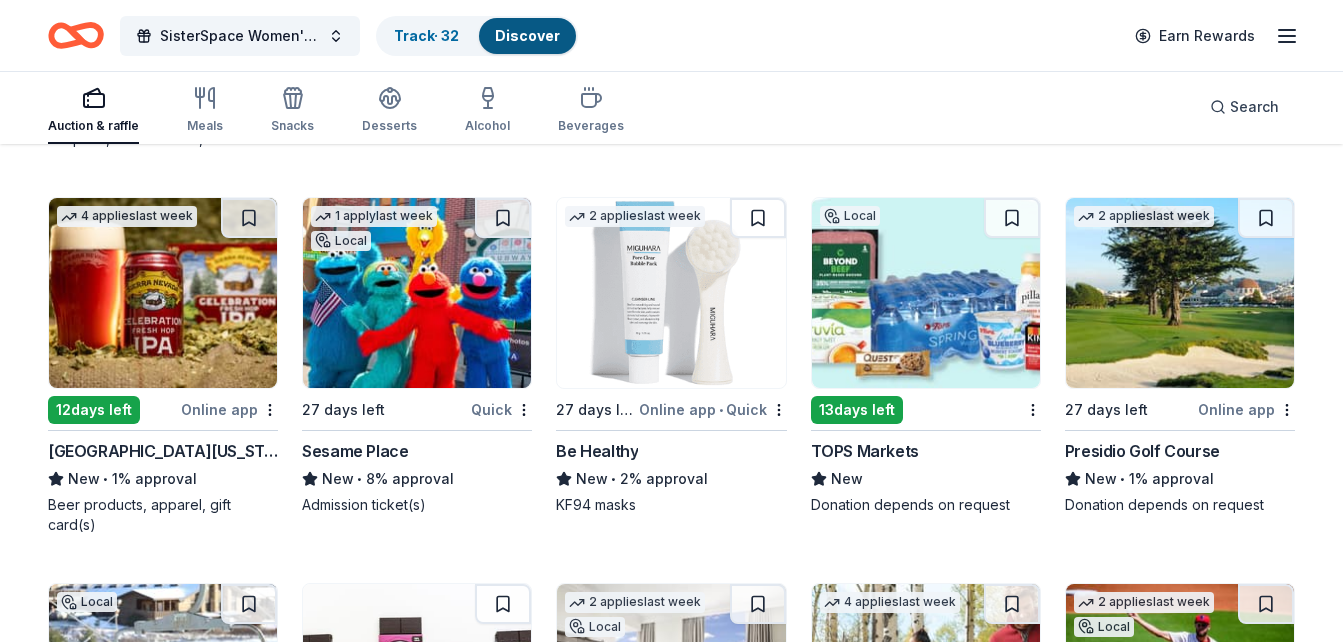 scroll, scrollTop: 14913, scrollLeft: 0, axis: vertical 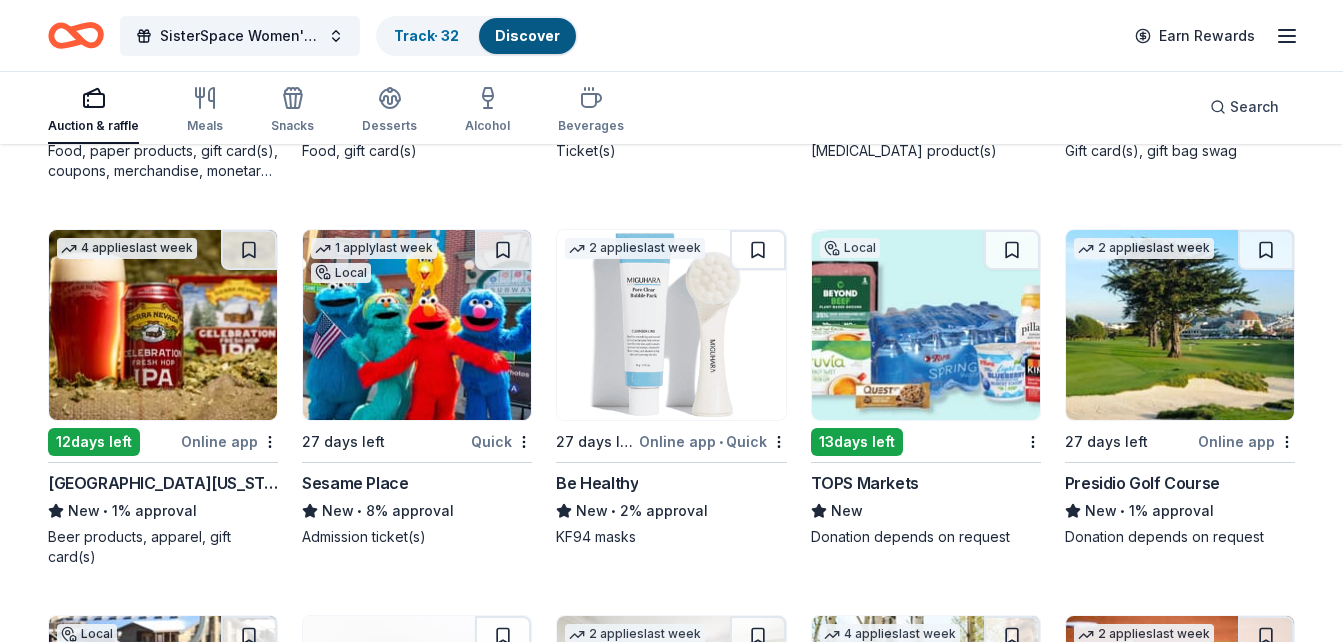 click at bounding box center (417, 325) 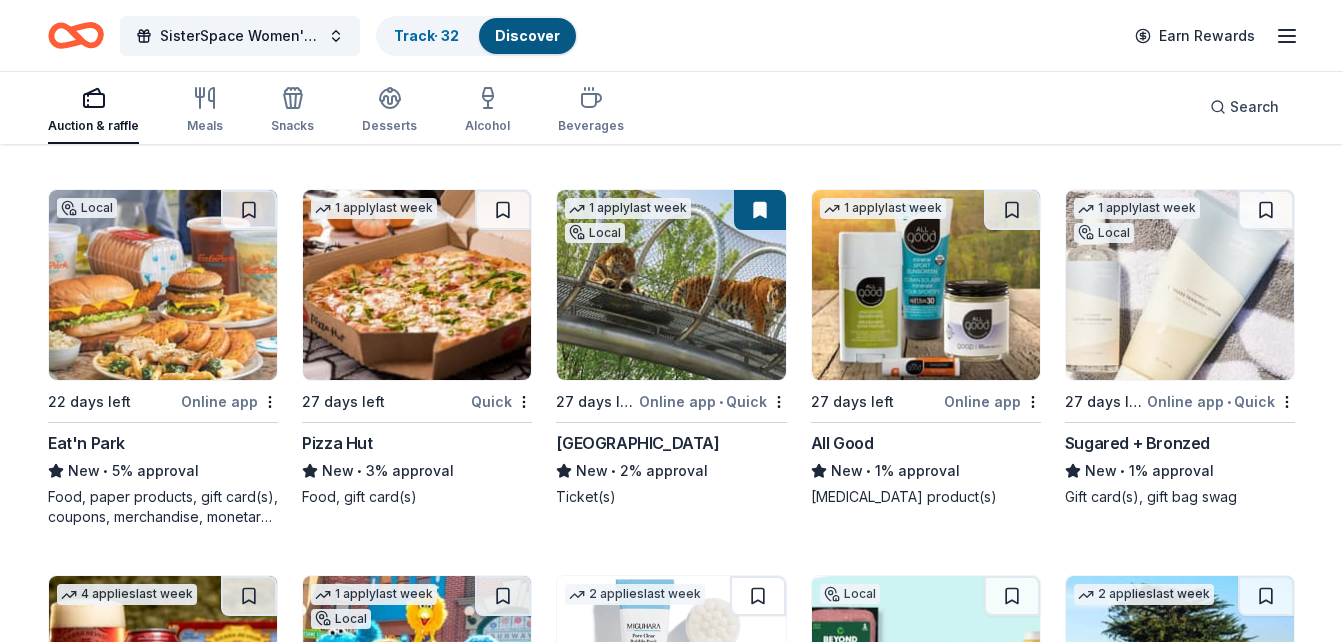 scroll, scrollTop: 14527, scrollLeft: 0, axis: vertical 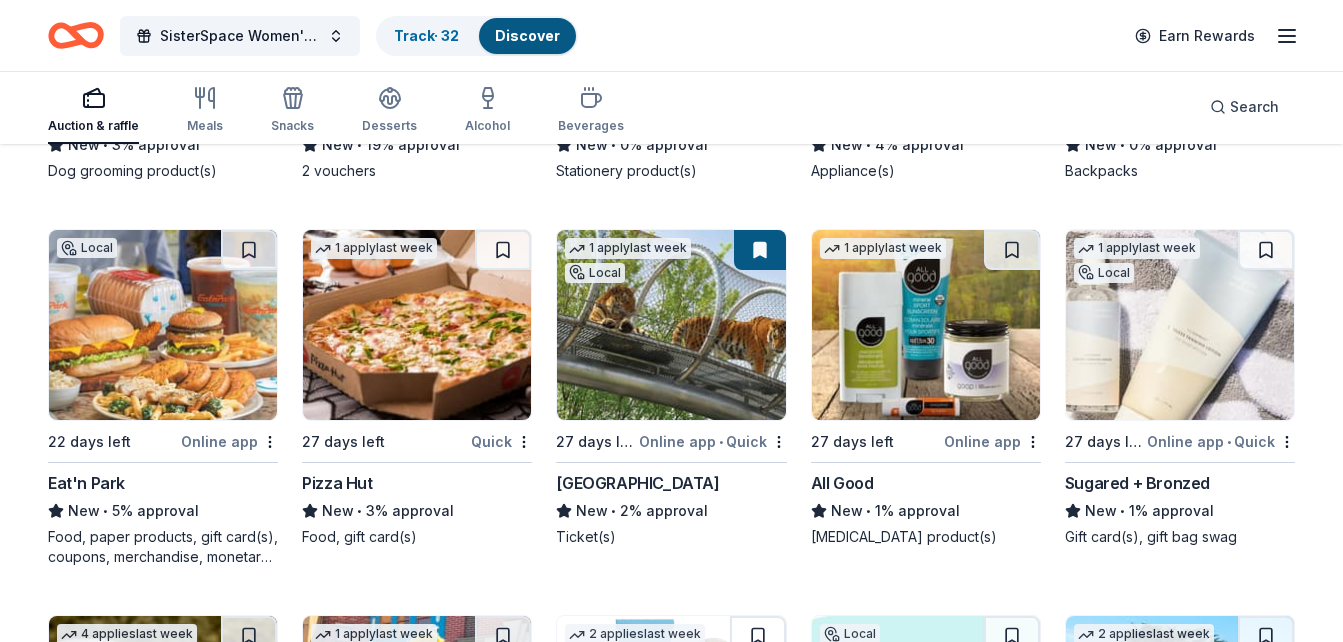 click at bounding box center [671, 325] 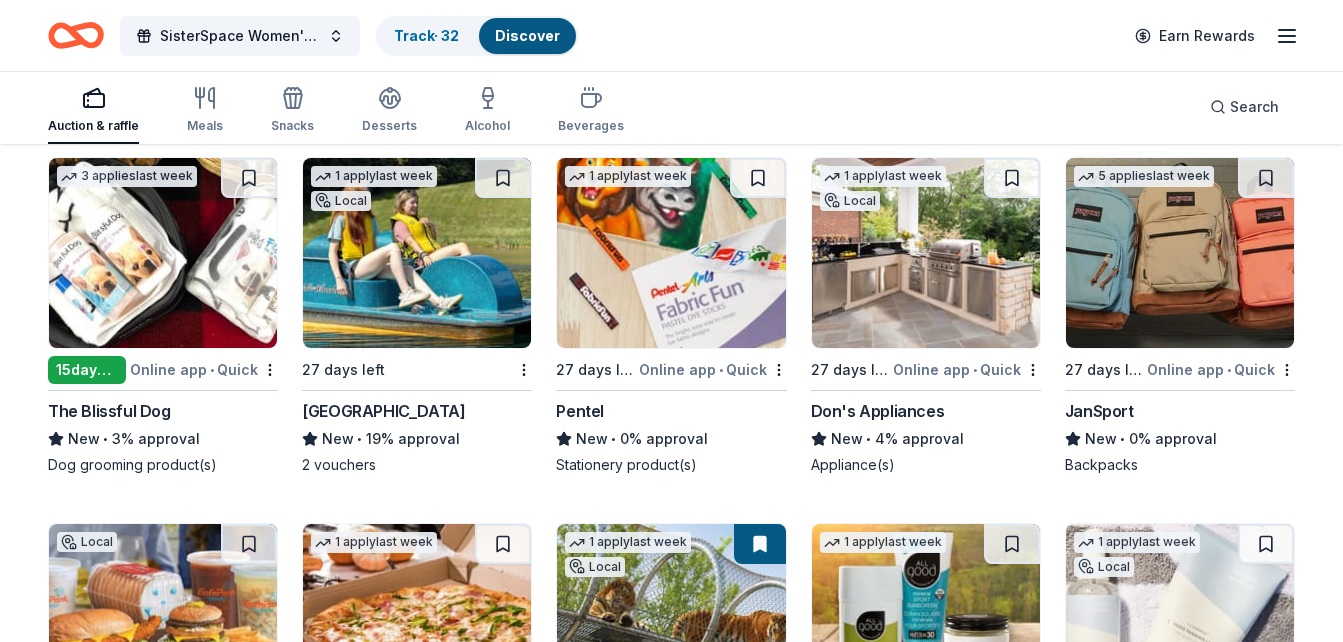scroll, scrollTop: 14179, scrollLeft: 0, axis: vertical 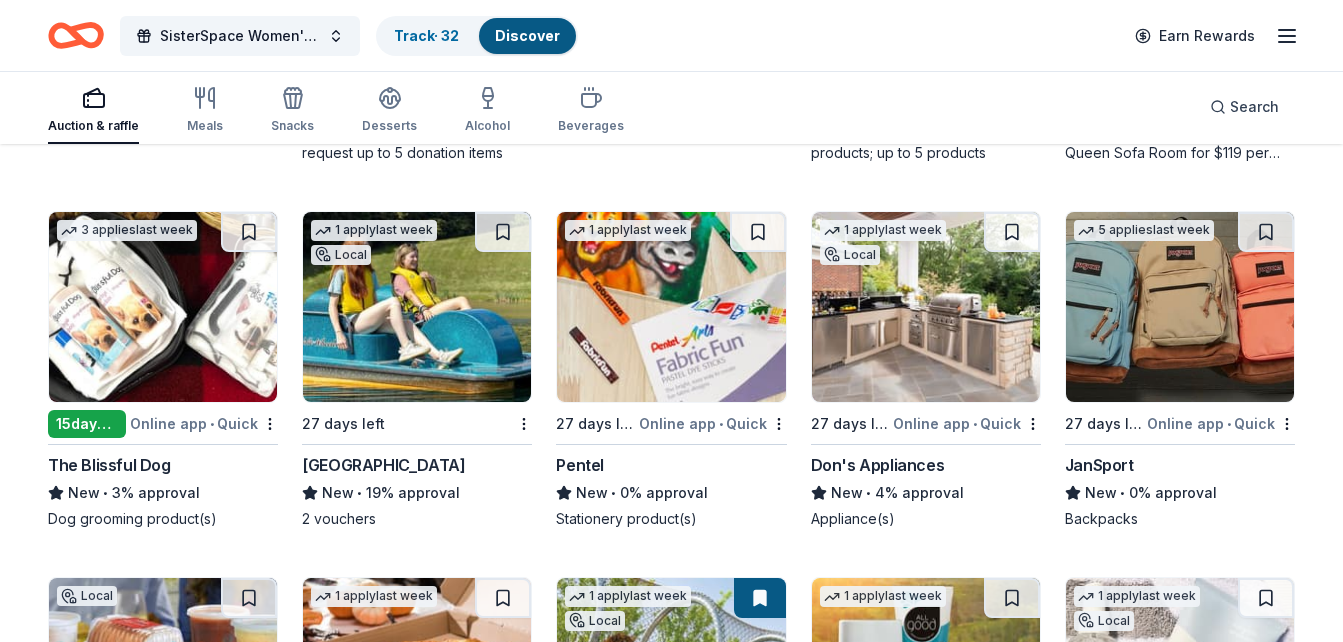 click on "27 days left" at bounding box center [343, 424] 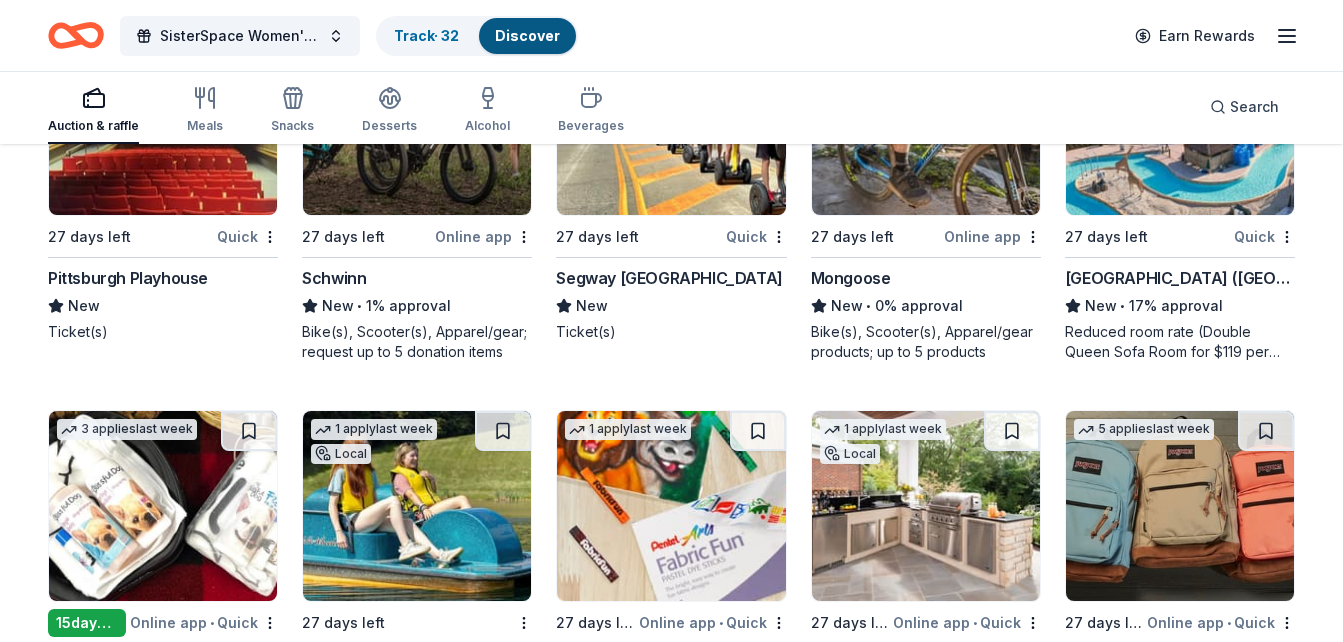 scroll, scrollTop: 13940, scrollLeft: 0, axis: vertical 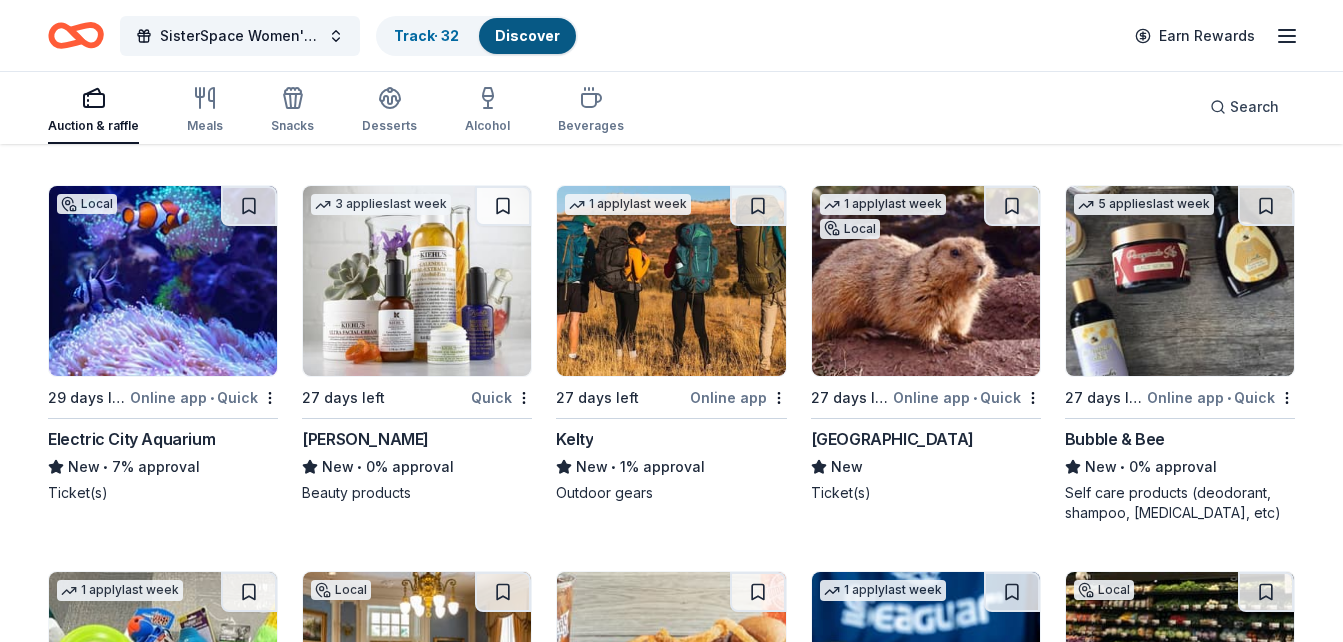 click at bounding box center (926, 281) 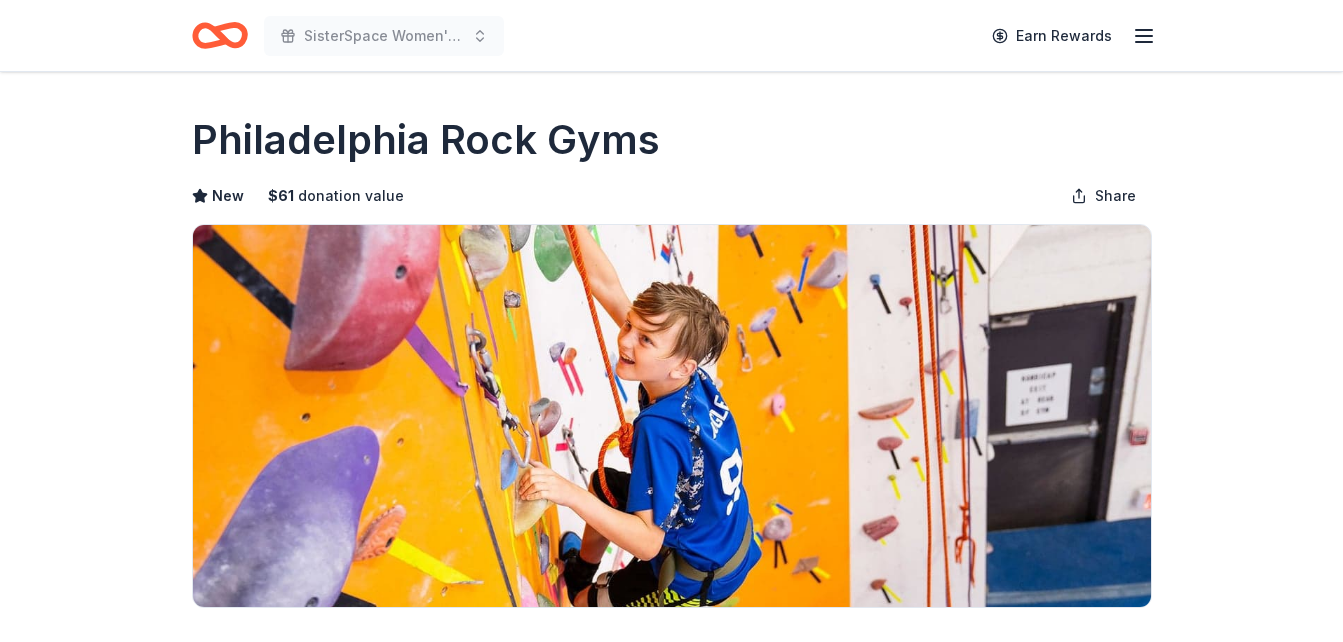 scroll, scrollTop: 0, scrollLeft: 0, axis: both 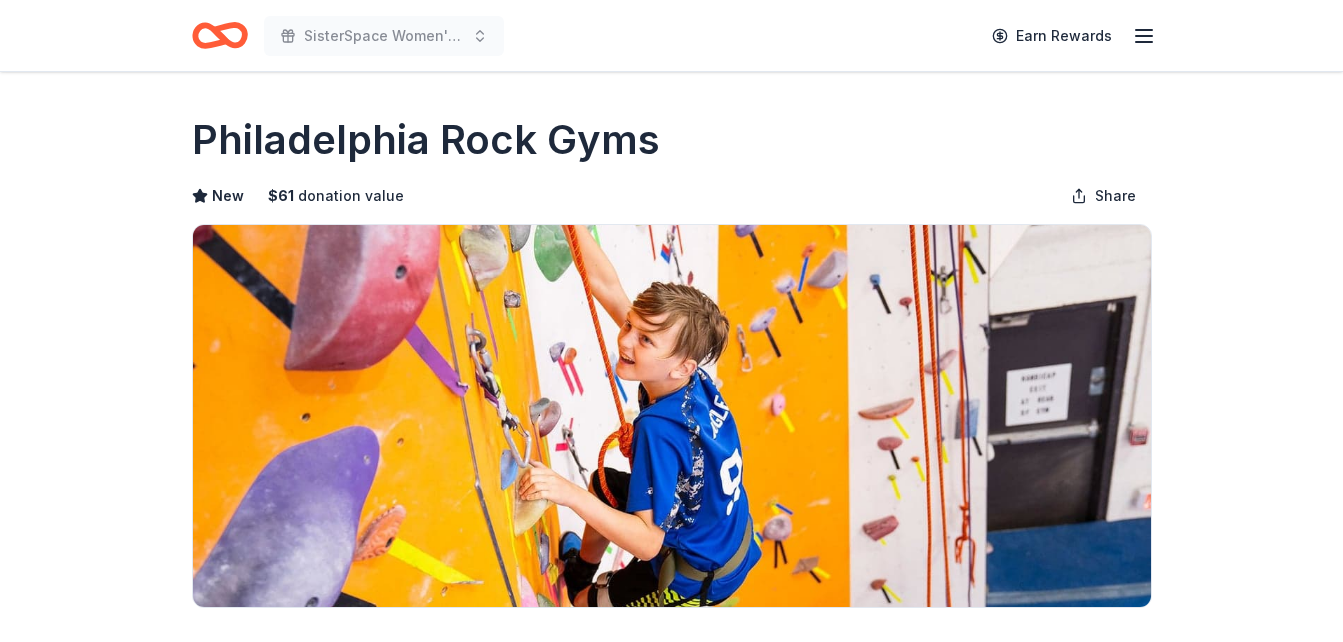 click on "SisterSpace Women's Weekend 2025 50th Anniversary Earn Rewards Due in 27 days Share Philadelphia Rock Gyms New $ 61 donation value Share Donating in PA Philadelphia Rock Gyms is a fitness company in the Philadelphia area that offers indoor rock climbing and bouldering experiences for individuals of all skill levels. What they donate Intro to Climbing Package or Family Intro Package Auction & raffle Donation is small & easy to send to guests Who they donate to  Preferred 501(c)(3) preferred We ' re collecting data on   approval rate ; check back soon. $ 61 donation value (average) <1% 67% 33% <1% $0 → $50 $50 → $100 $100 → $150 $150 → $200 Philadelphia Rock Gyms's donation is  variable :  extra time on your application could result in a larger donation. Due in 27 days Apply Saved Application takes 10 min Updated  29 days  ago Report a mistake New Be the first to review this company! Leave a review Similar donors Local 15  days left Online app Pittsburgh Zoo & PPG Aquarium New Top rated 1   apply ASCEND" at bounding box center [671, 321] 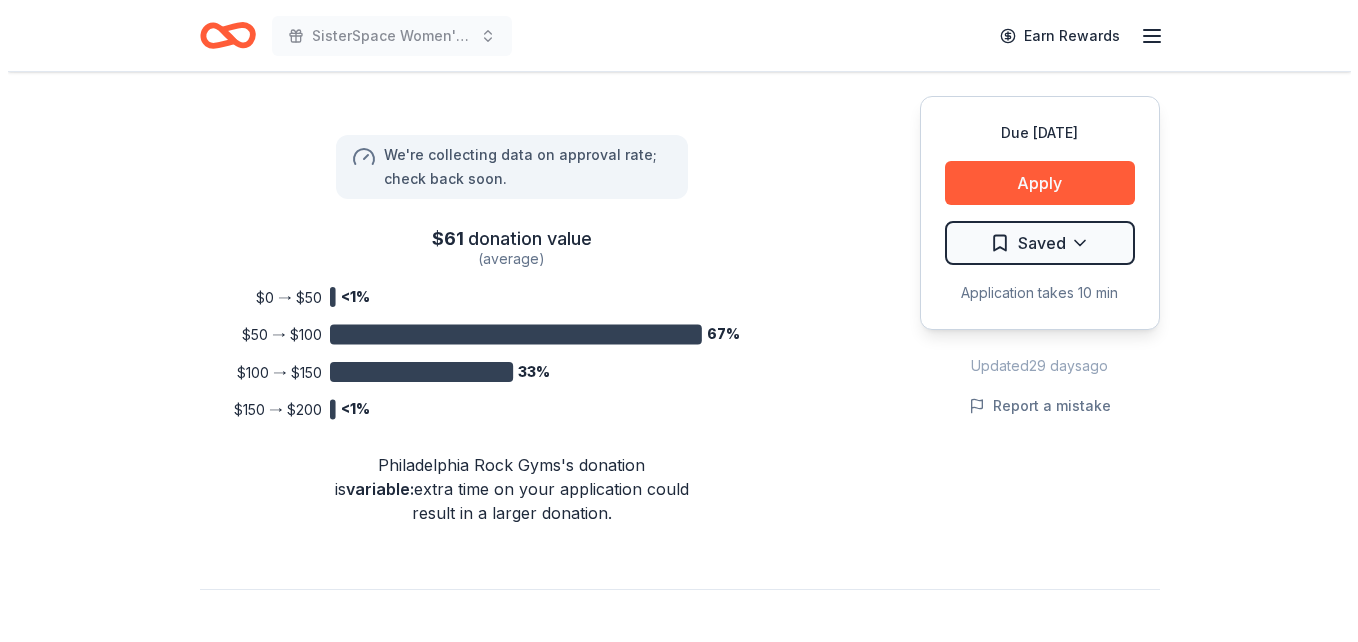 scroll, scrollTop: 1353, scrollLeft: 0, axis: vertical 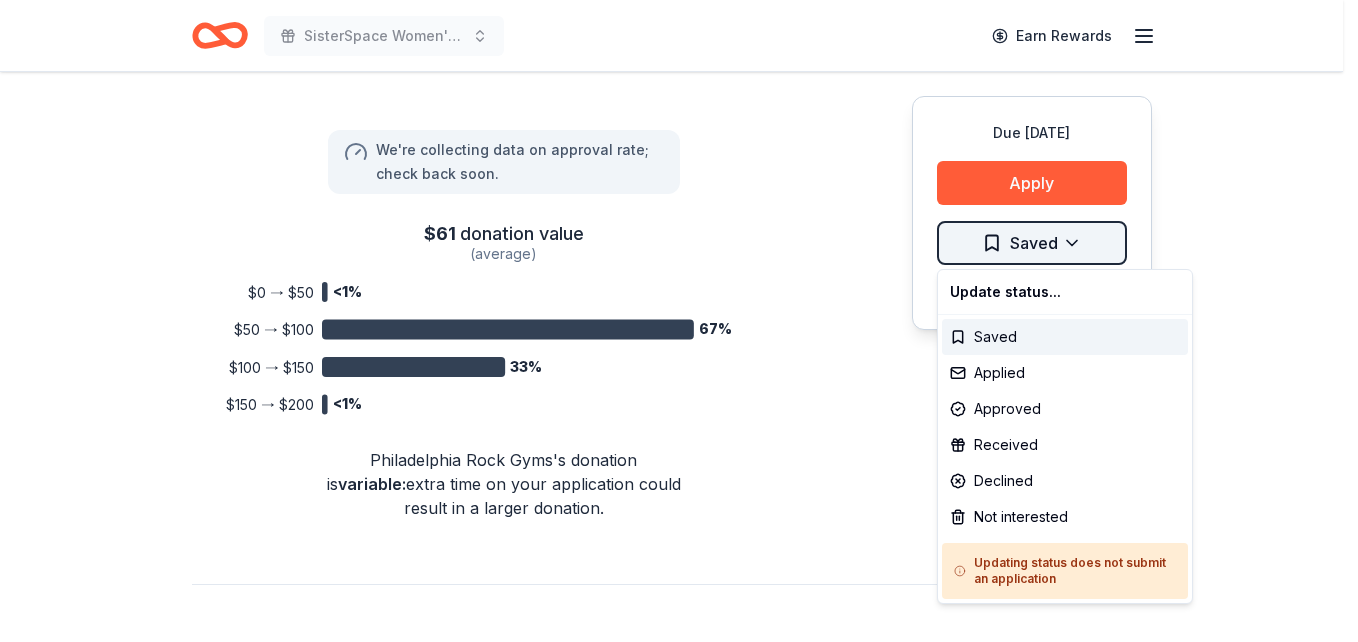 click on "SisterSpace Women's Weekend 2025 50th Anniversary Earn Rewards Due in 27 days Share Philadelphia Rock Gyms New $ 61 donation value Share Donating in PA Philadelphia Rock Gyms is a fitness company in the Philadelphia area that offers indoor rock climbing and bouldering experiences for individuals of all skill levels. What they donate Intro to Climbing Package or Family Intro Package Auction & raffle Donation is small & easy to send to guests Who they donate to  Preferred 501(c)(3) preferred We ' re collecting data on   approval rate ; check back soon. $ 61 donation value (average) <1% 67% 33% <1% $0 → $50 $50 → $100 $100 → $150 $150 → $200 Philadelphia Rock Gyms's donation is  variable :  extra time on your application could result in a larger donation. Due in 27 days Apply Saved Application takes 10 min Updated  29 days  ago Report a mistake New Be the first to review this company! Leave a review Similar donors Local 15  days left Online app Pittsburgh Zoo & PPG Aquarium New Top rated 1   apply ASCEND" at bounding box center [679, -1032] 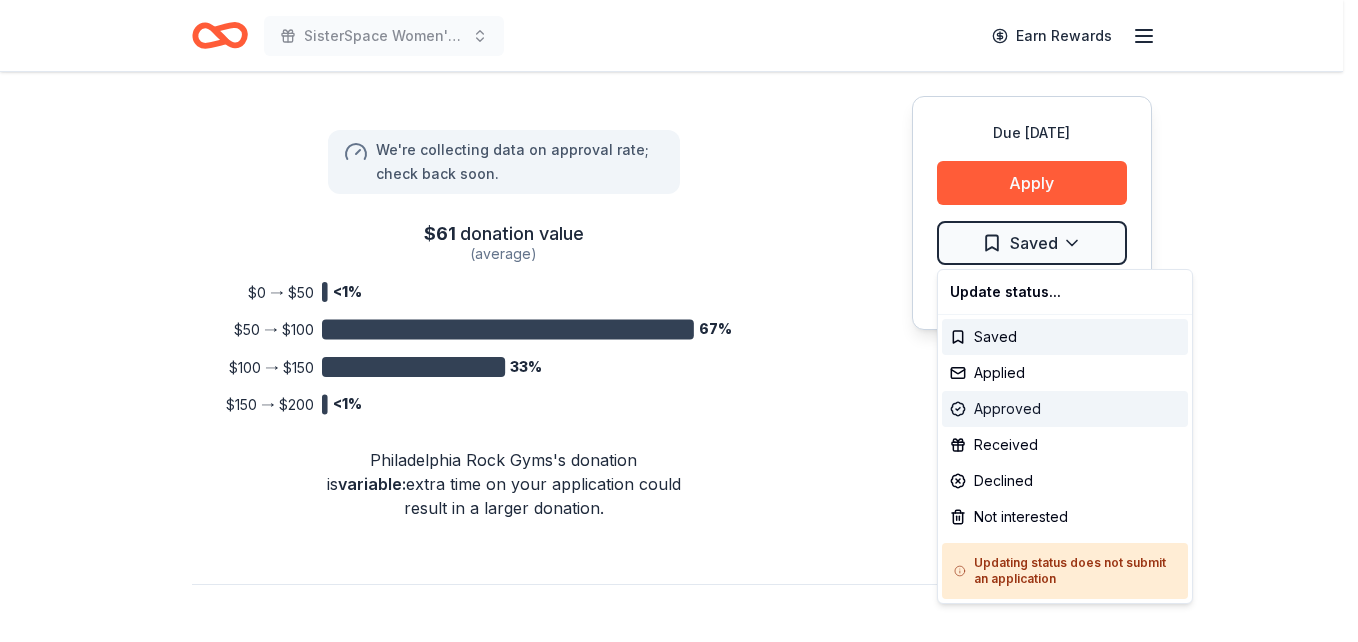 click on "Approved" at bounding box center [1065, 409] 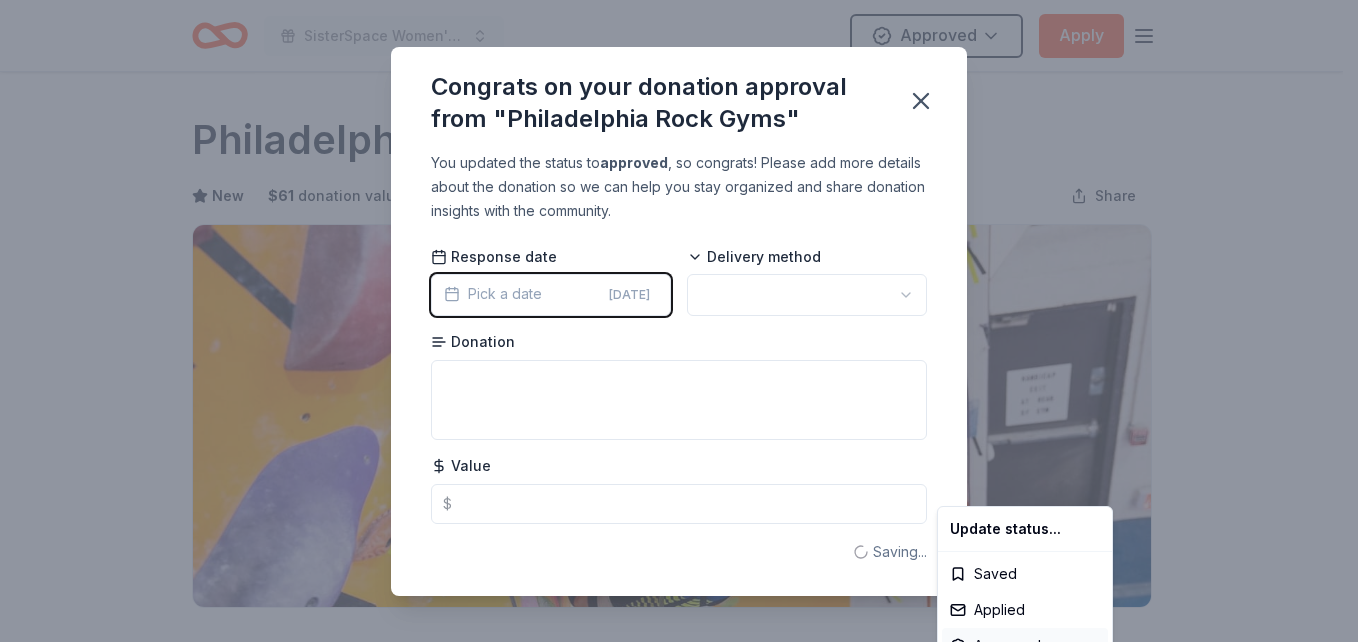 scroll, scrollTop: 0, scrollLeft: 0, axis: both 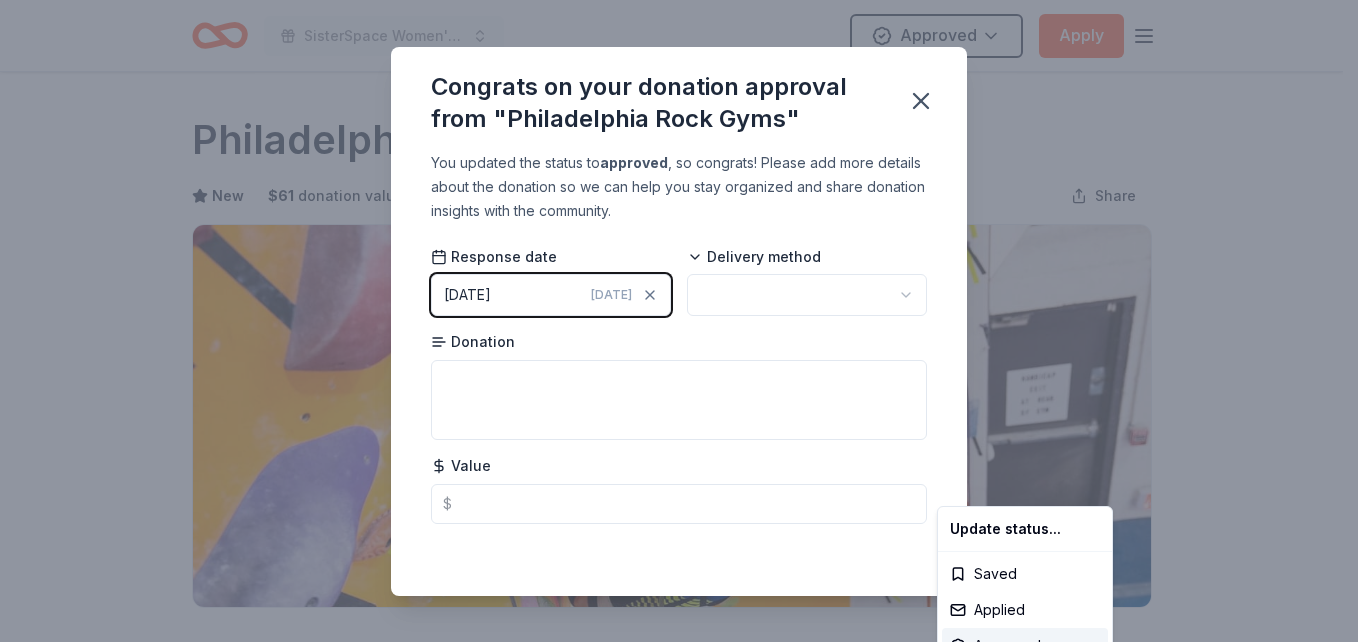click on "SisterSpace Women's Weekend 2025 50th Anniversary Approved Apply Due in 27 days Share Philadelphia Rock Gyms New $ 61 donation value Share Donating in PA Philadelphia Rock Gyms is a fitness company in the Philadelphia area that offers indoor rock climbing and bouldering experiences for individuals of all skill levels. What they donate Intro to Climbing Package or Family Intro Package Auction & raffle Donation is small & easy to send to guests Who they donate to  Preferred 501(c)(3) preferred We ' re collecting data on   approval rate ; check back soon. $ 61 donation value (average) <1% 67% 33% <1% $0 → $50 $50 → $100 $100 → $150 $150 → $200 Philadelphia Rock Gyms's donation is  variable :  extra time on your application could result in a larger donation. Due in 27 days Apply Approved Application takes 10 min Updated  29 days  ago Report a mistake New Be the first to review this company! Leave a review Similar donors Local 15  days left Online app Pittsburgh Zoo & PPG Aquarium New Top rated 1   apply 1" at bounding box center [679, 321] 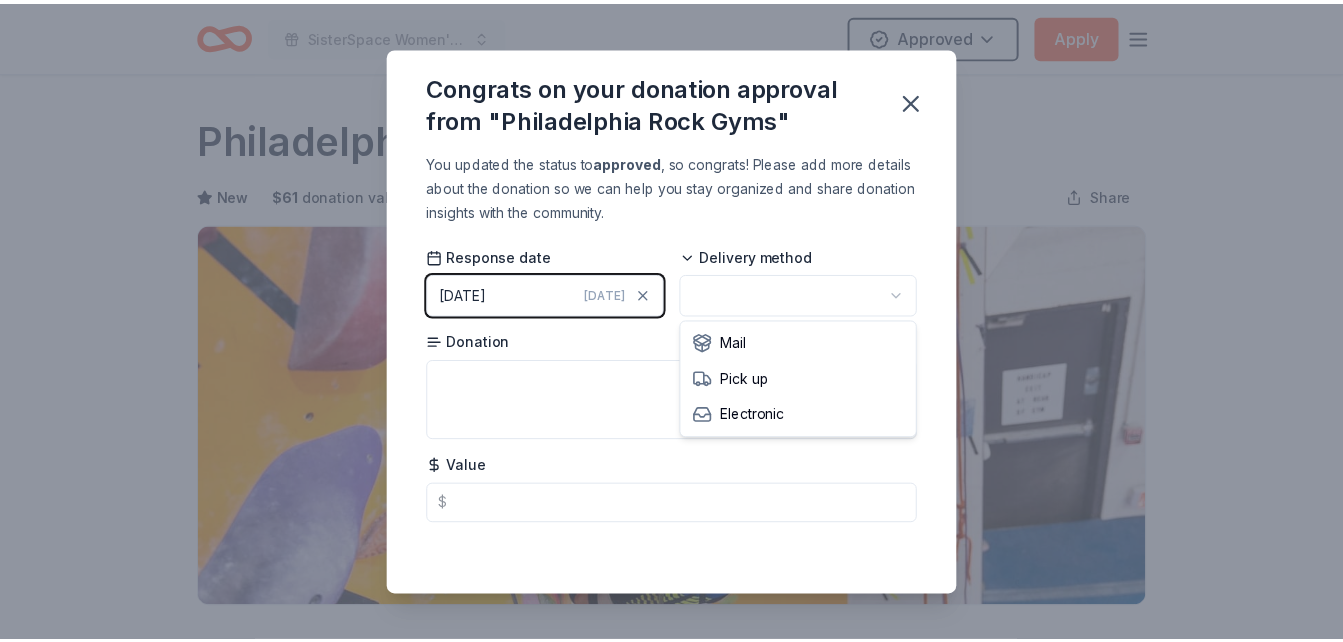 scroll, scrollTop: 0, scrollLeft: 0, axis: both 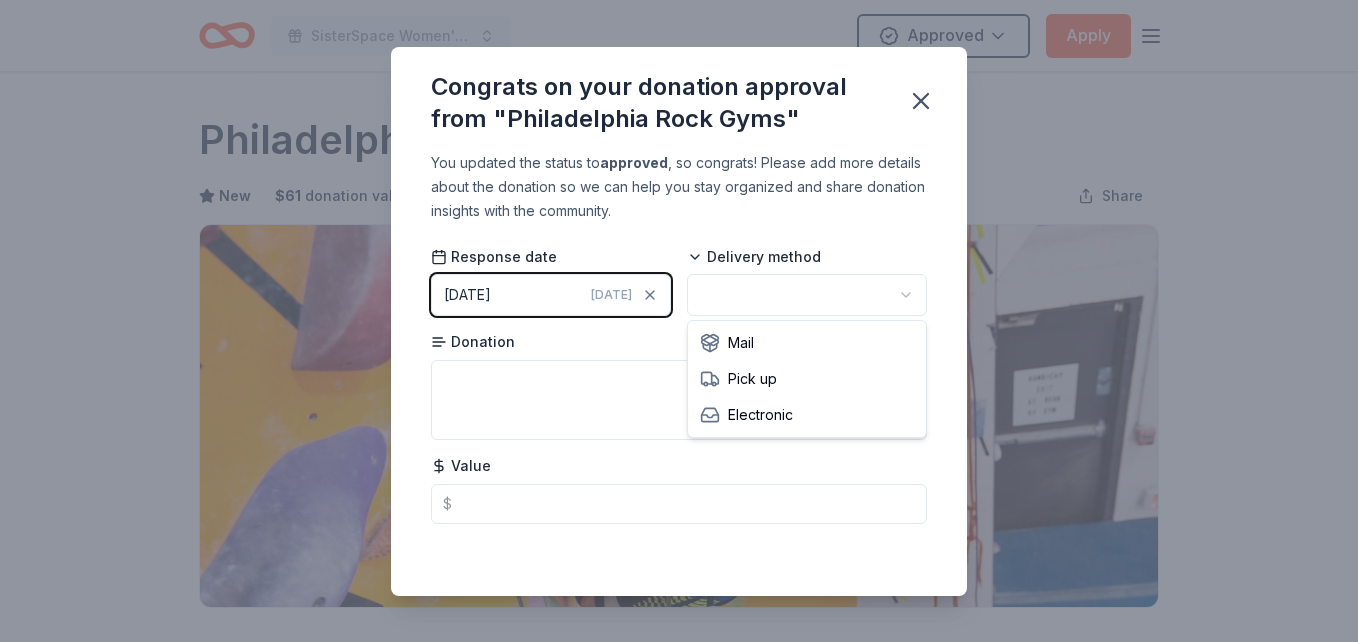 click on "SisterSpace Women's Weekend 2025 50th Anniversary Approved Apply Due in 27 days Share Philadelphia Rock Gyms New $ 61 donation value Share Donating in PA Philadelphia Rock Gyms is a fitness company in the Philadelphia area that offers indoor rock climbing and bouldering experiences for individuals of all skill levels. What they donate Intro to Climbing Package or Family Intro Package Auction & raffle Donation is small & easy to send to guests Who they donate to  Preferred 501(c)(3) preferred We ' re collecting data on   approval rate ; check back soon. $ 61 donation value (average) <1% 67% 33% <1% $0 → $50 $50 → $100 $100 → $150 $150 → $200 Philadelphia Rock Gyms's donation is  variable :  extra time on your application could result in a larger donation. Due in 27 days Apply Approved Application takes 10 min Updated  29 days  ago Report a mistake New Be the first to review this company! Leave a review Similar donors Local 15  days left Online app Pittsburgh Zoo & PPG Aquarium New Top rated 1   apply 1" at bounding box center [679, 321] 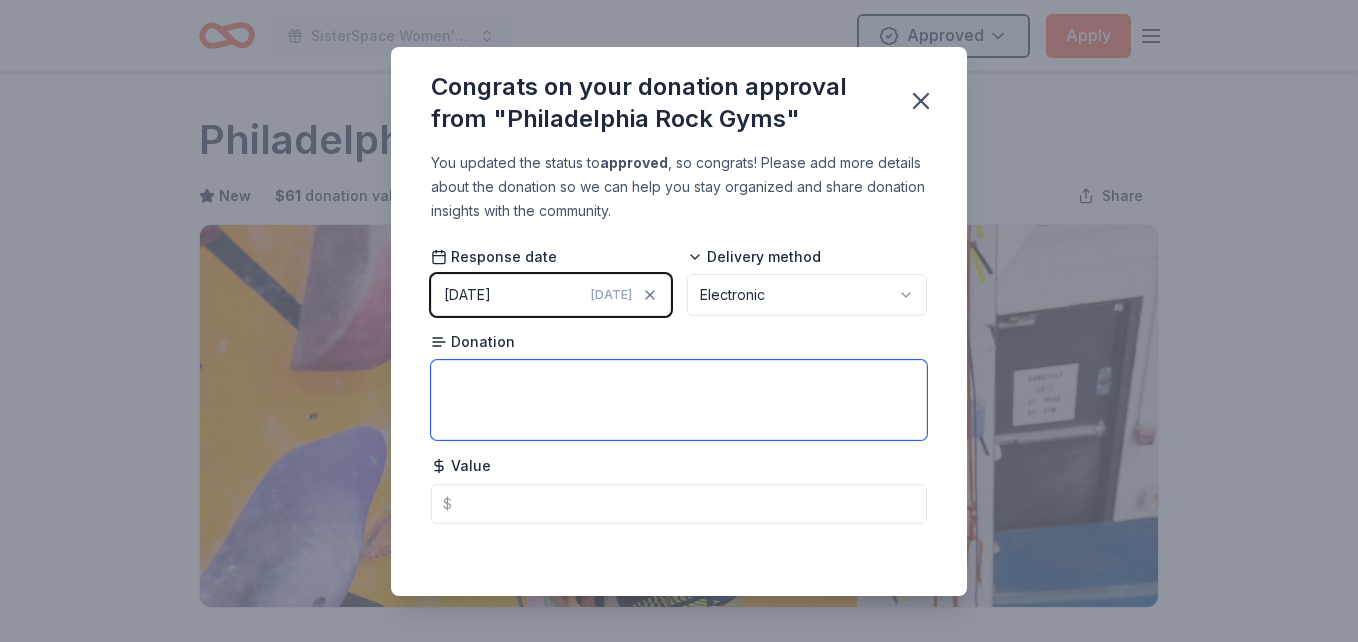 click at bounding box center (679, 400) 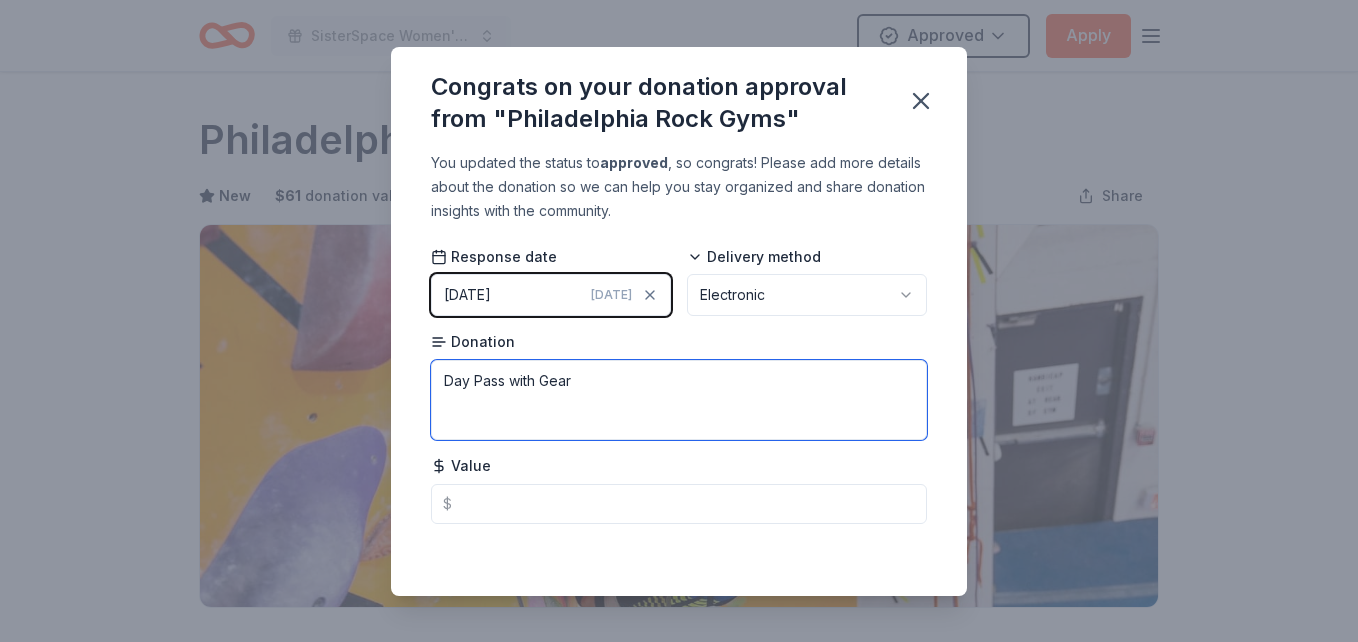 drag, startPoint x: 604, startPoint y: 417, endPoint x: 573, endPoint y: 500, distance: 88.60023 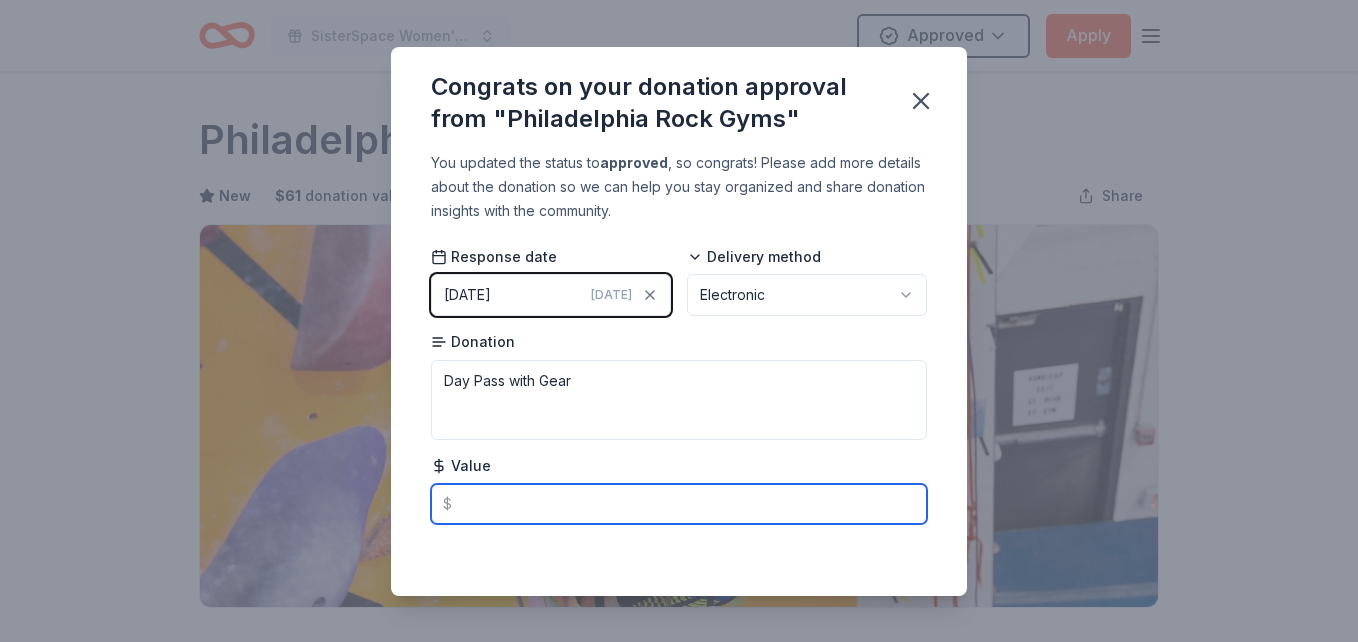 click at bounding box center [679, 504] 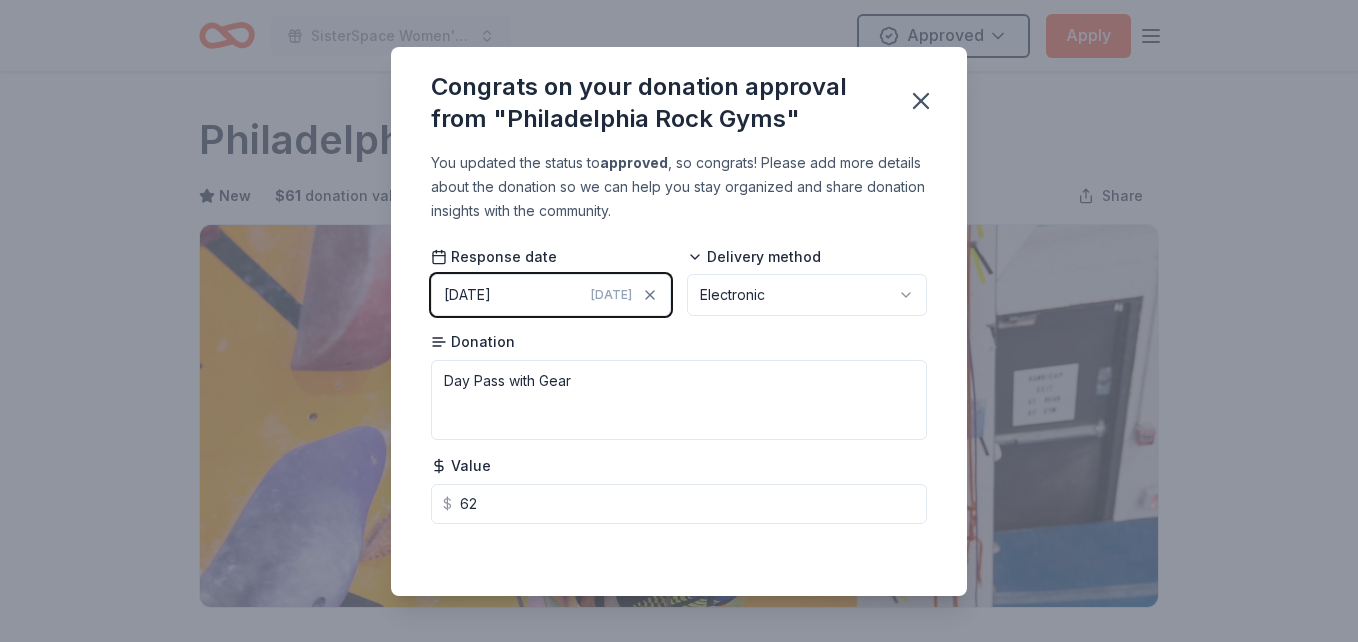 type on "62.00" 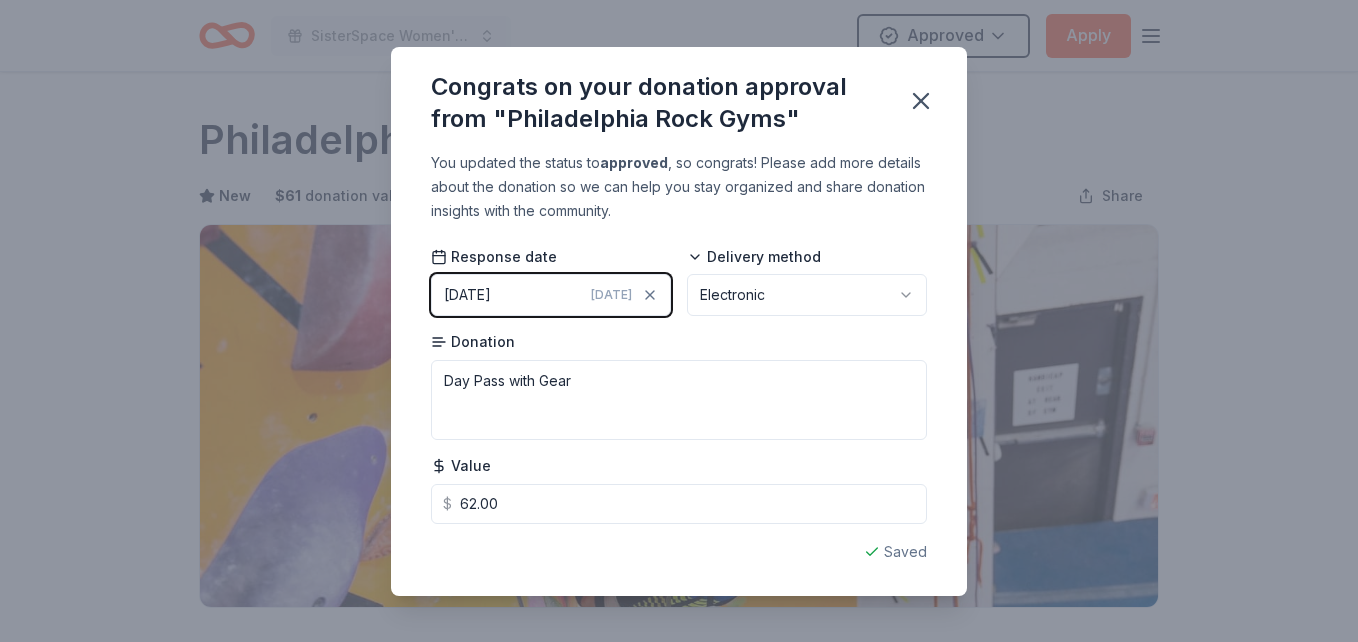 click on "Saved" at bounding box center (679, 552) 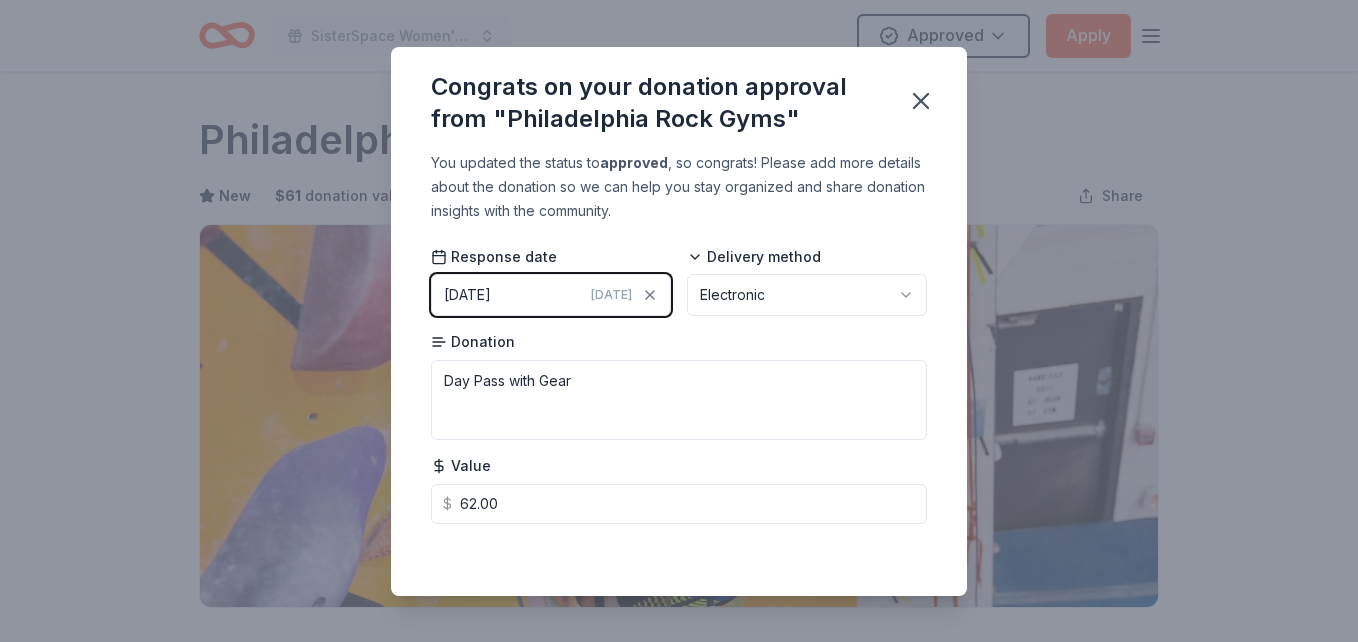 click on "Saved" at bounding box center [679, 552] 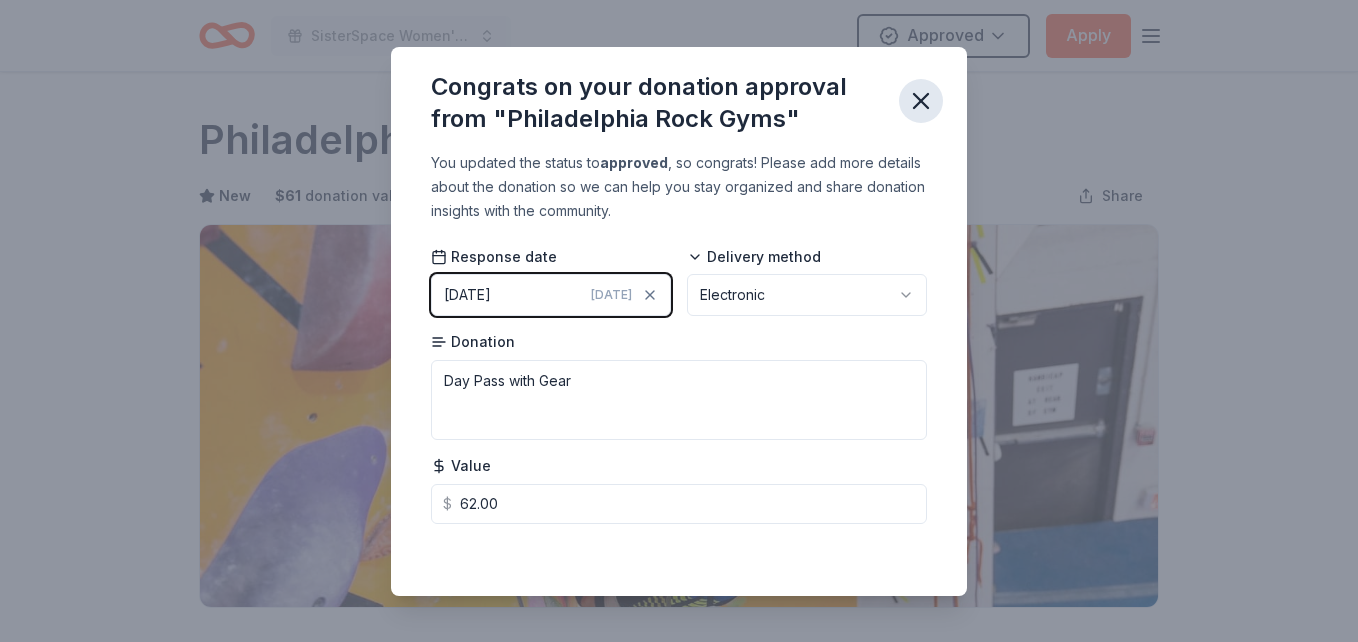 click 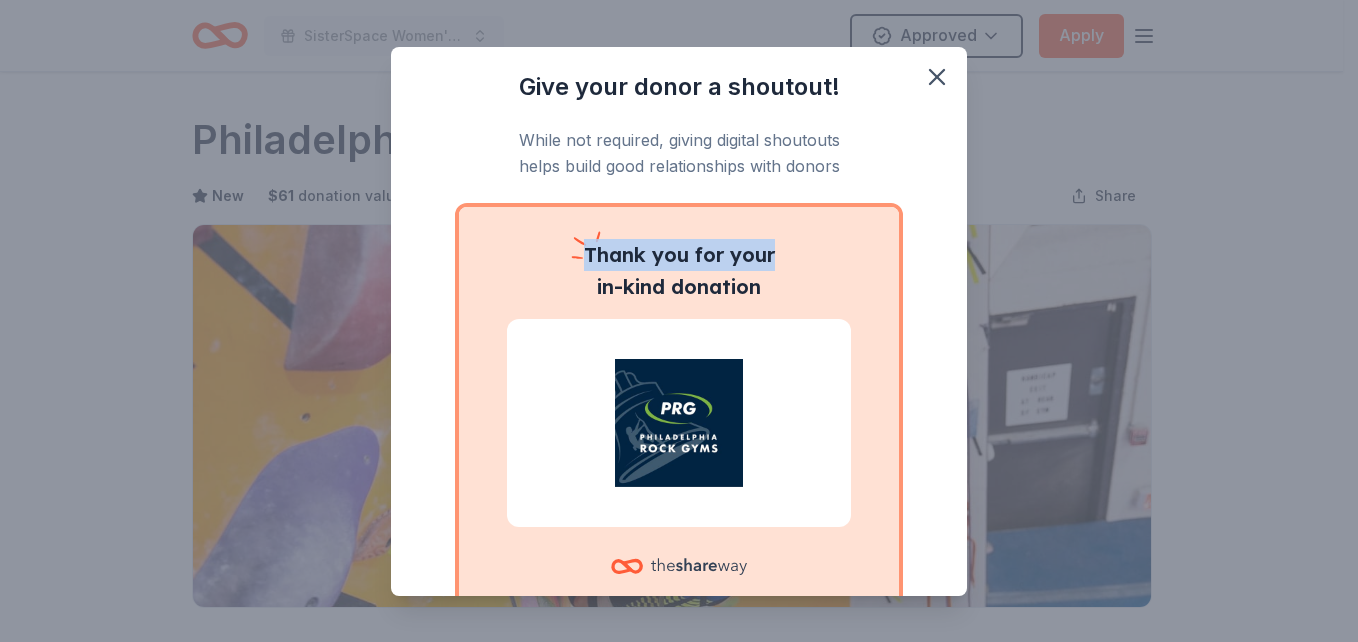 drag, startPoint x: 968, startPoint y: 157, endPoint x: 963, endPoint y: 252, distance: 95.131485 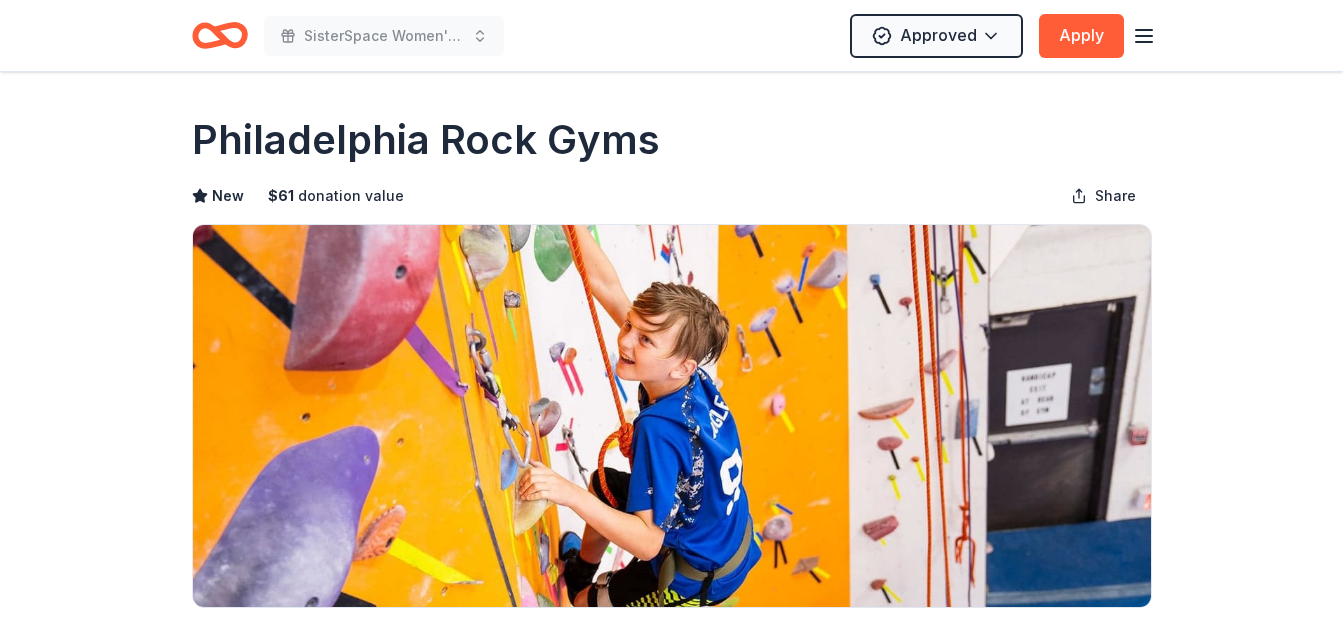 click on "SisterSpace Women's Weekend 2025 50th Anniversary Approved Apply Due in 27 days Share Philadelphia Rock Gyms New $ 61 donation value Share Donating in PA Philadelphia Rock Gyms is a fitness company in the Philadelphia area that offers indoor rock climbing and bouldering experiences for individuals of all skill levels. What they donate Intro to Climbing Package or Family Intro Package Auction & raffle Donation is small & easy to send to guests Who they donate to  Preferred 501(c)(3) preferred We ' re collecting data on   approval rate ; check back soon. $ 61 donation value (average) <1% 67% 33% <1% $0 → $50 $50 → $100 $100 → $150 $150 → $200 Philadelphia Rock Gyms's donation is  variable :  extra time on your application could result in a larger donation. Due in 27 days Apply Approved Application takes 10 min Updated  29 days  ago Report a mistake New Be the first to review this company! Leave a review Similar donors Local 15  days left Online app Pittsburgh Zoo & PPG Aquarium New Top rated 1   apply 1" at bounding box center [671, 321] 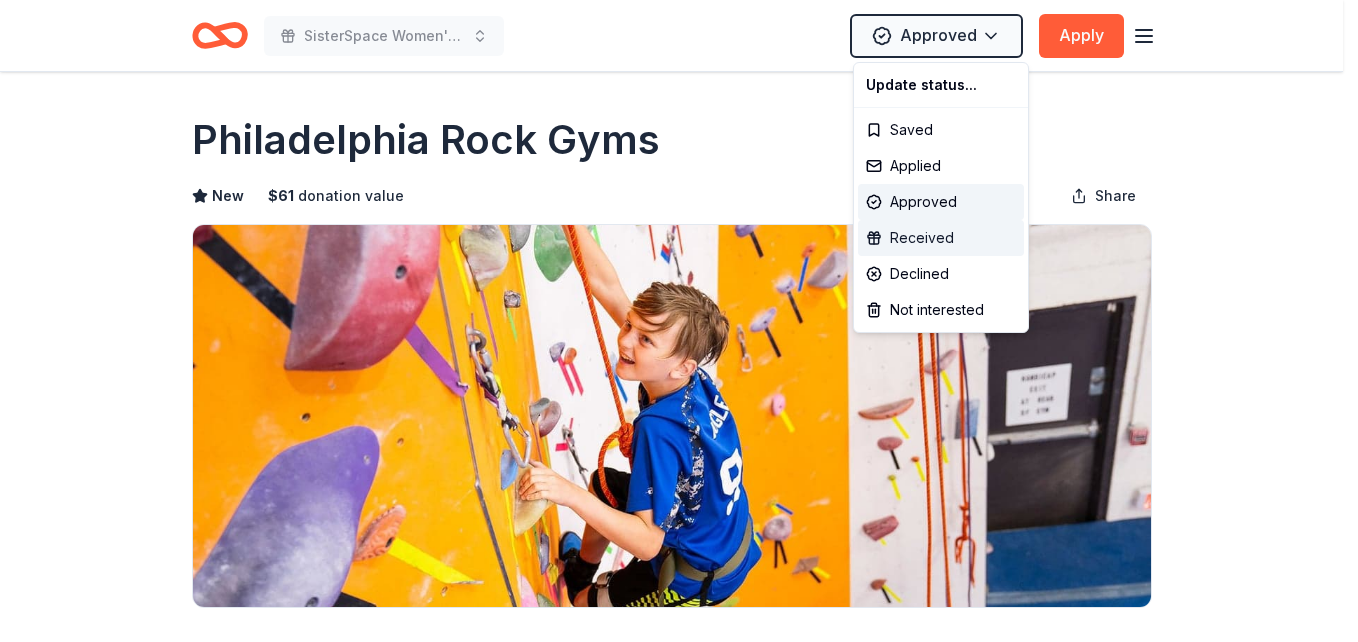 click on "Received" at bounding box center [941, 238] 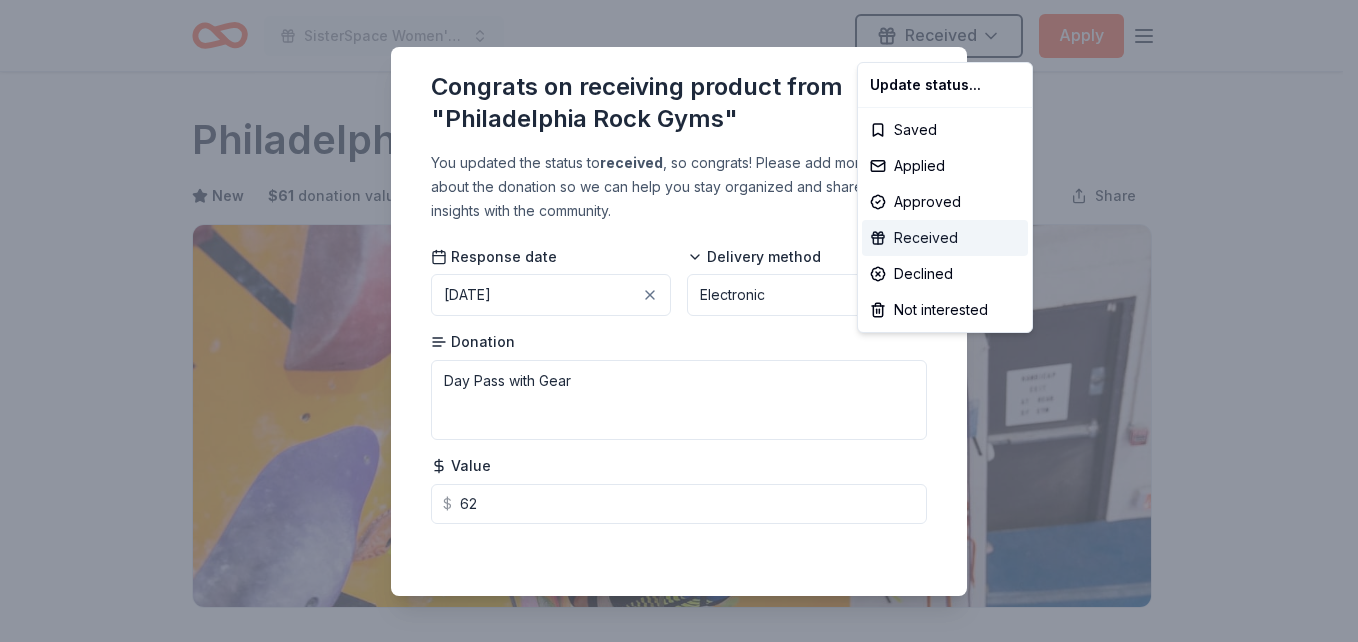 click on "Received" at bounding box center [945, 238] 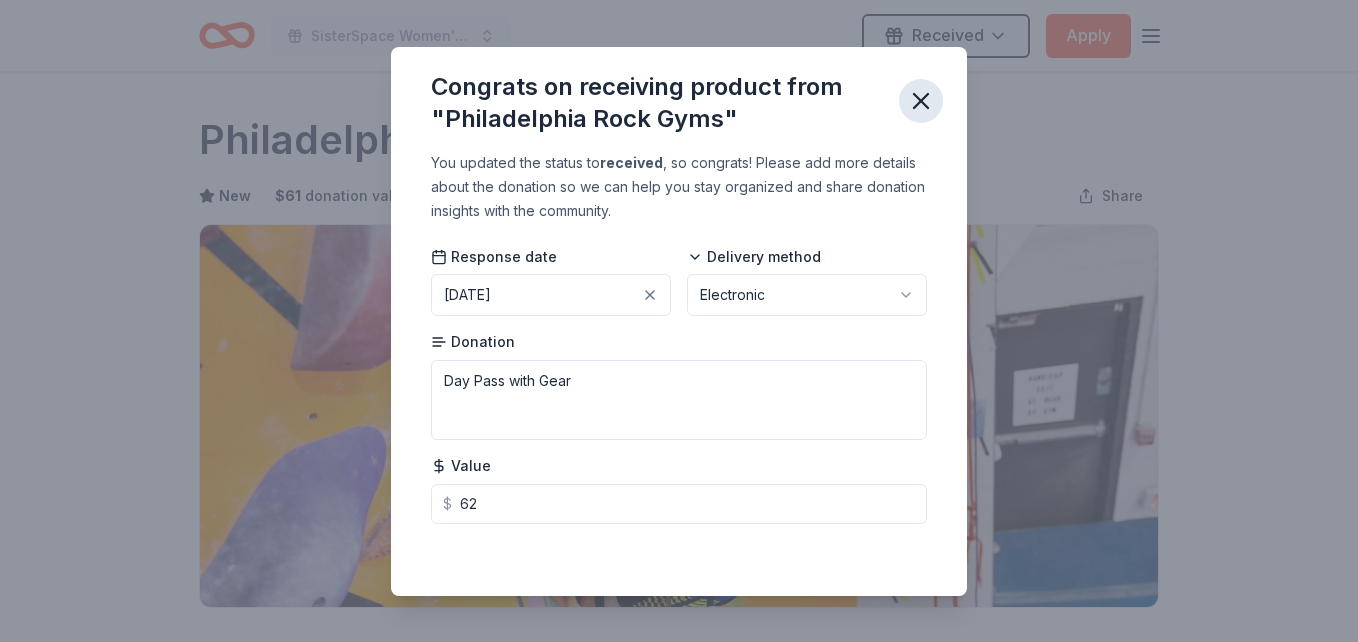 click at bounding box center [921, 101] 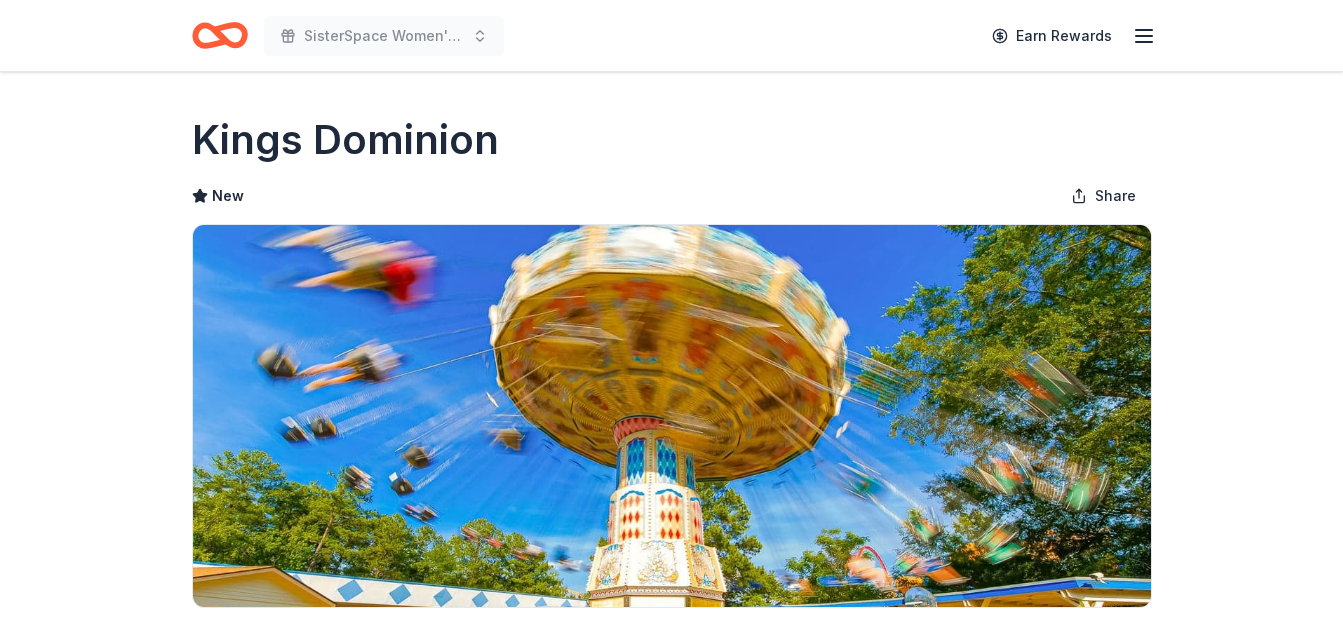 scroll, scrollTop: 0, scrollLeft: 0, axis: both 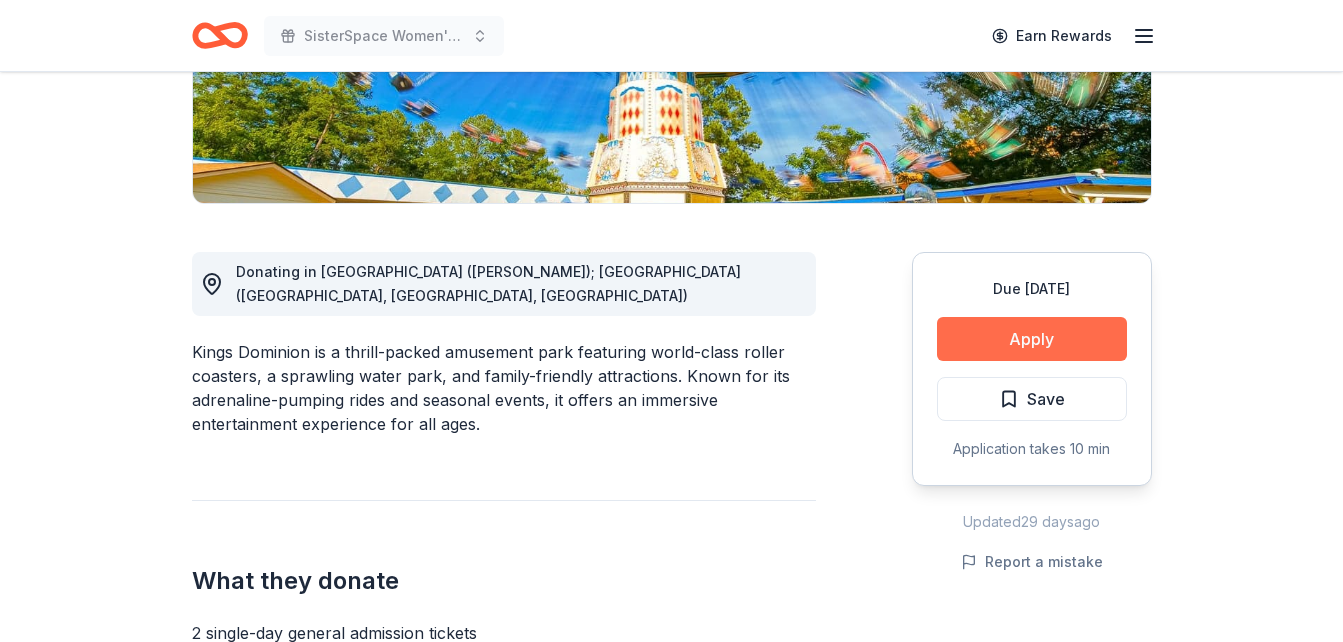 click on "Apply" at bounding box center (1032, 339) 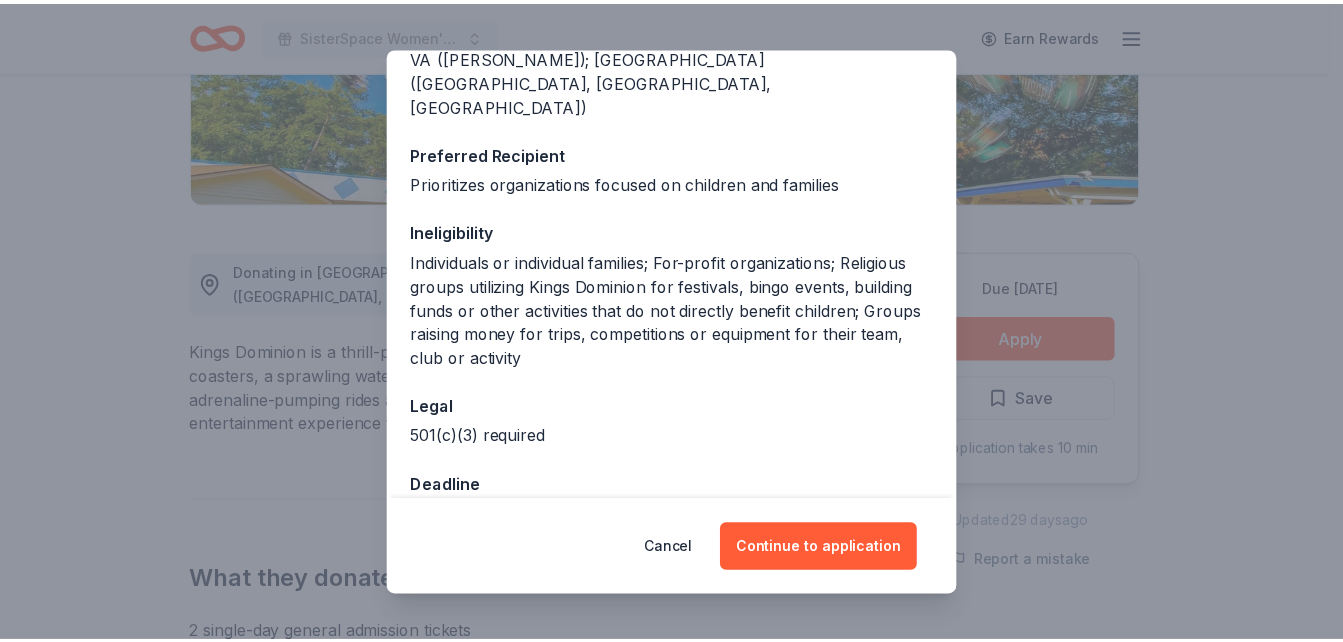 scroll, scrollTop: 280, scrollLeft: 0, axis: vertical 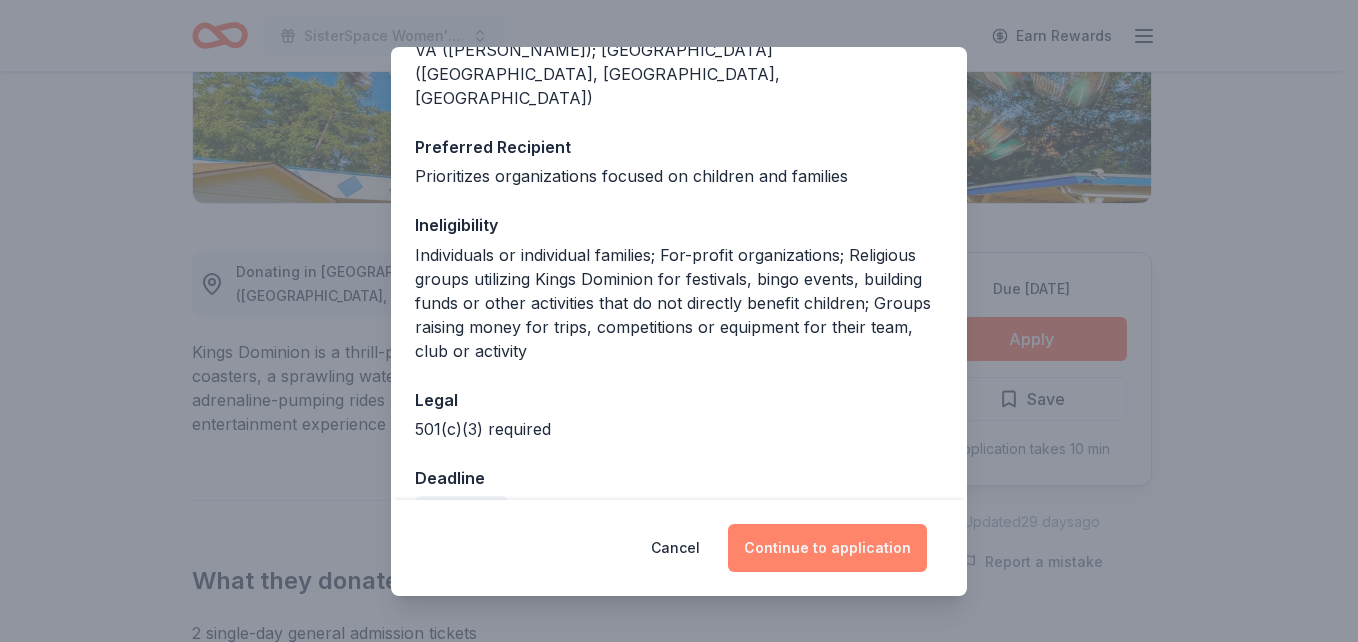 click on "Continue to application" at bounding box center (827, 548) 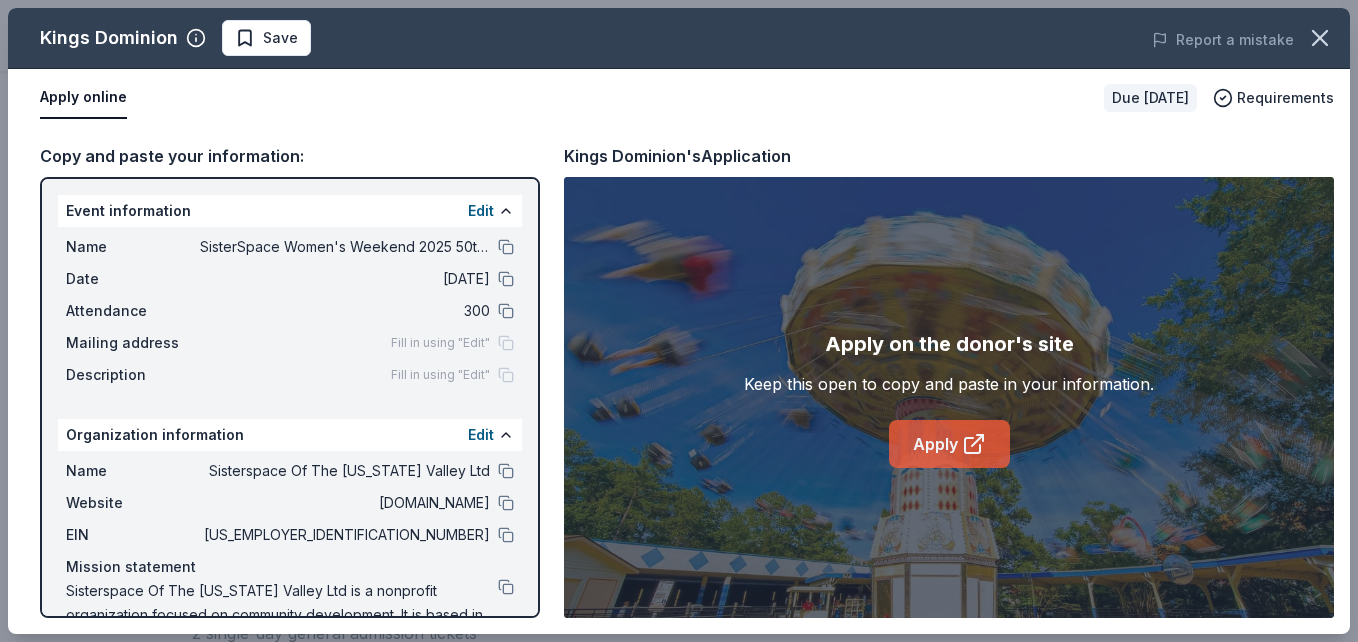 click on "Apply" at bounding box center (949, 444) 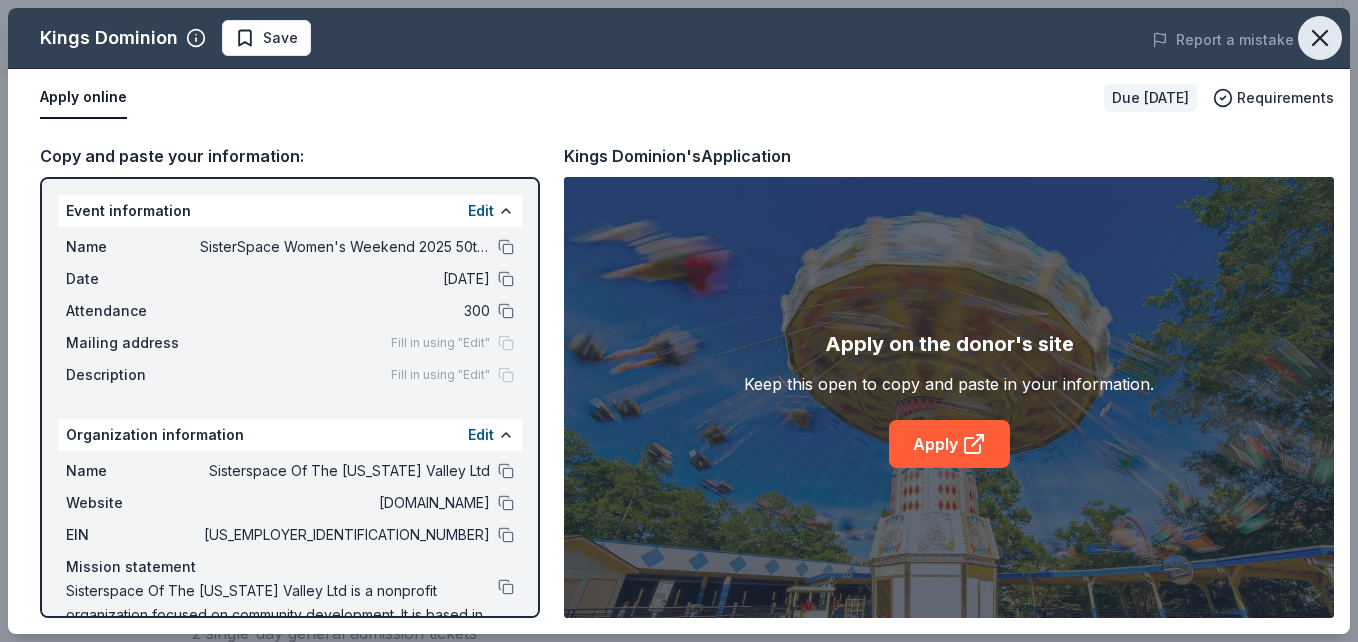 click 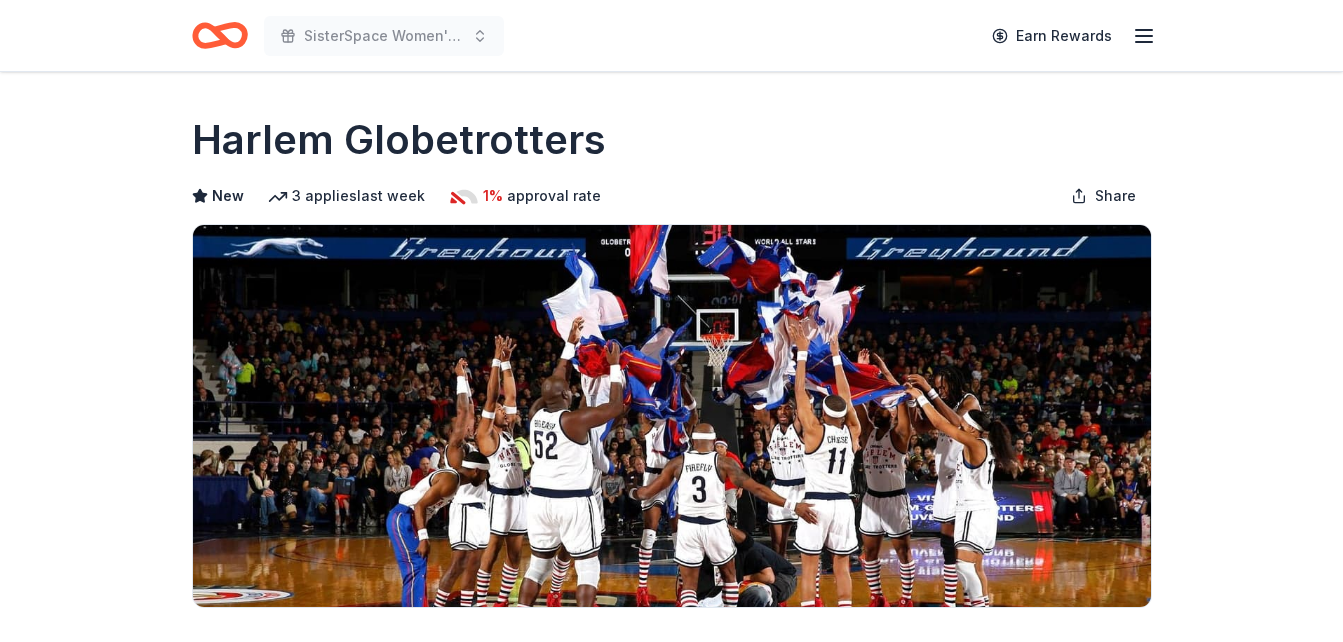 scroll, scrollTop: 0, scrollLeft: 0, axis: both 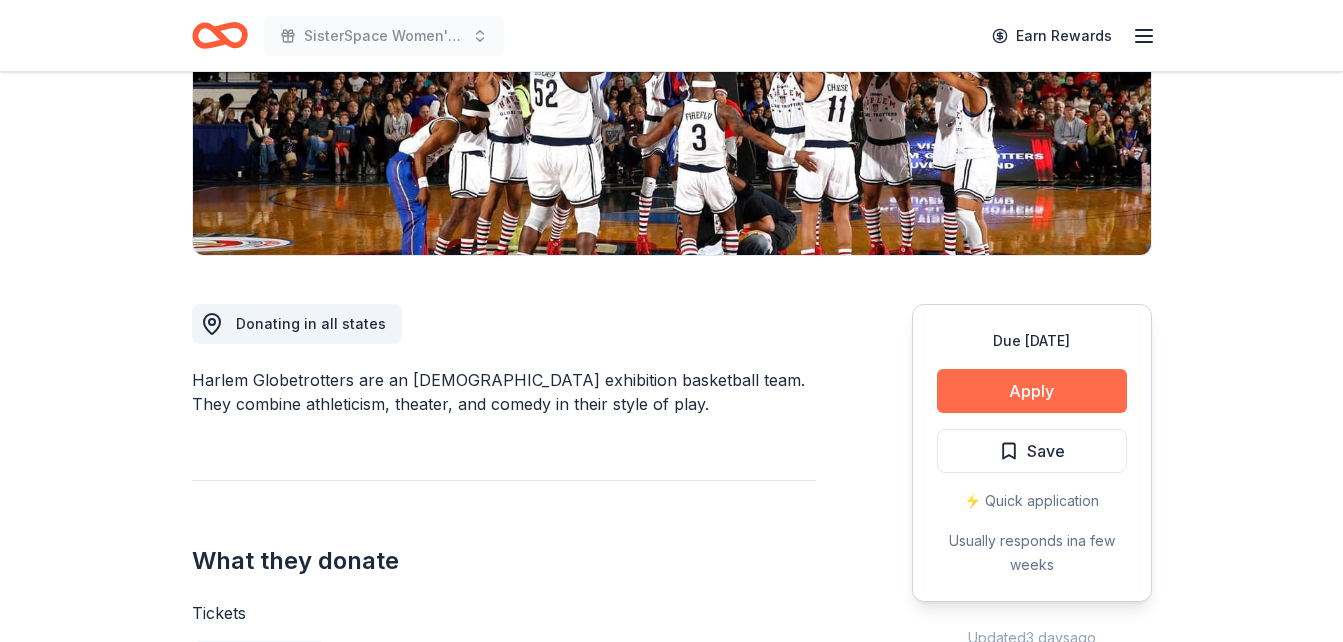 click on "Apply" at bounding box center (1032, 391) 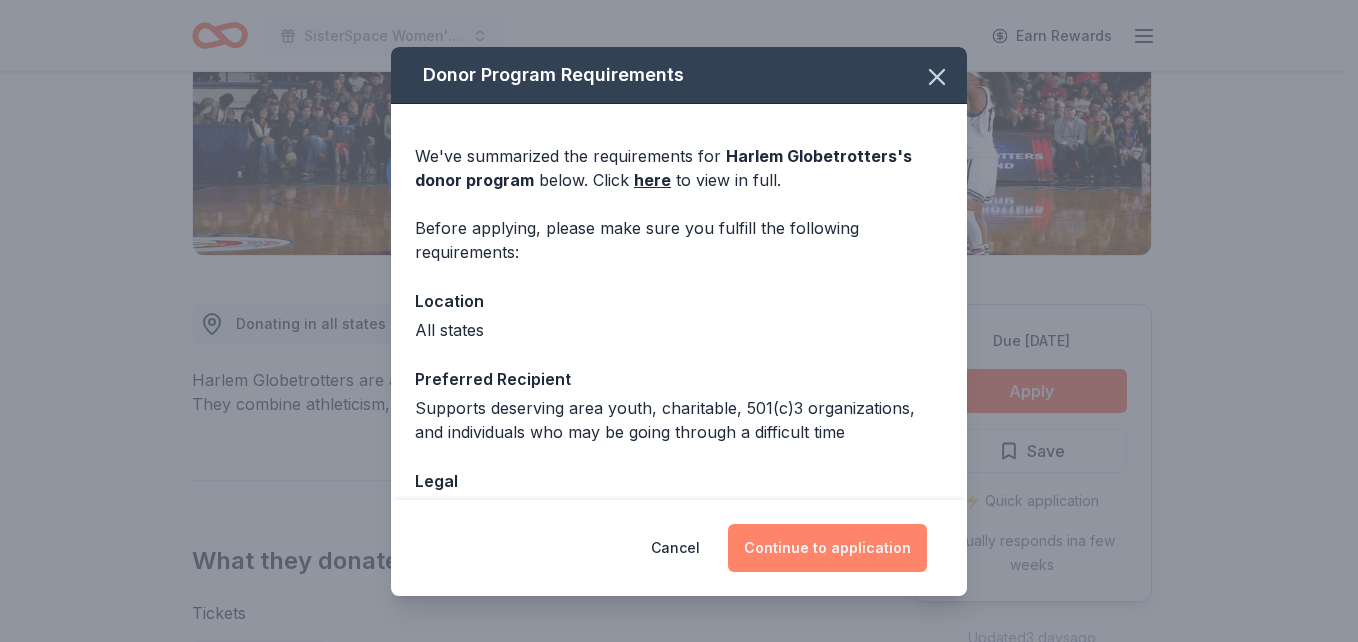 click on "Continue to application" at bounding box center [827, 548] 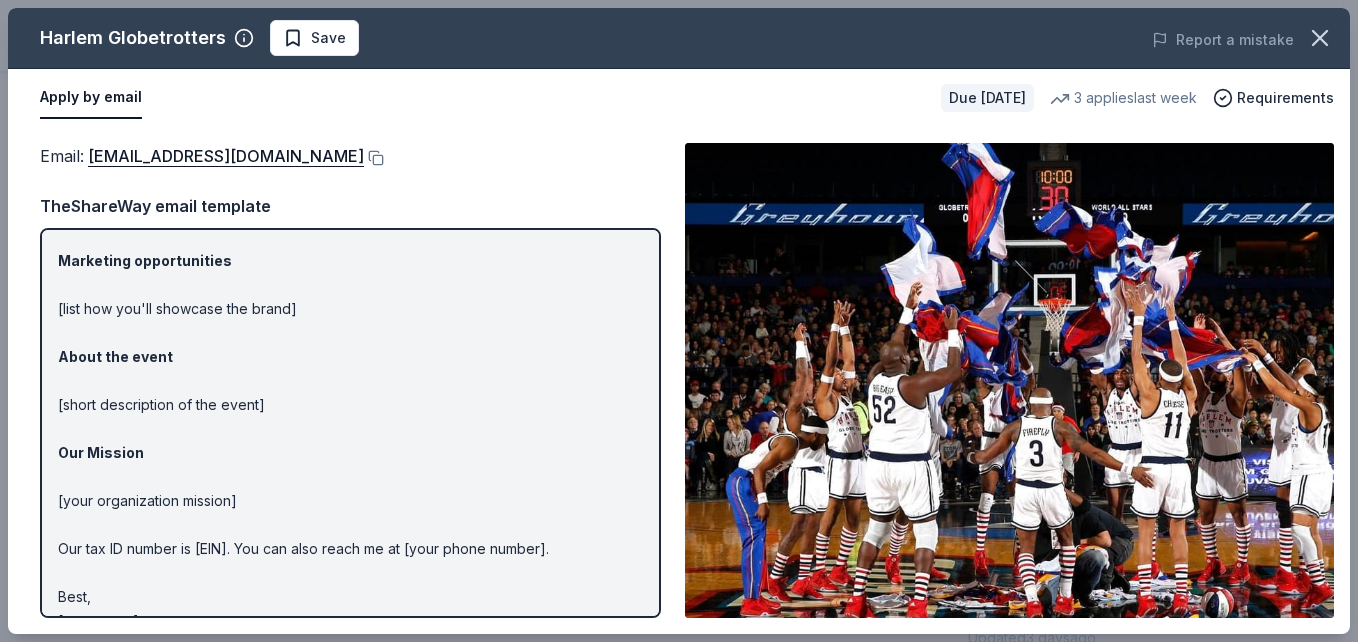 scroll, scrollTop: 150, scrollLeft: 0, axis: vertical 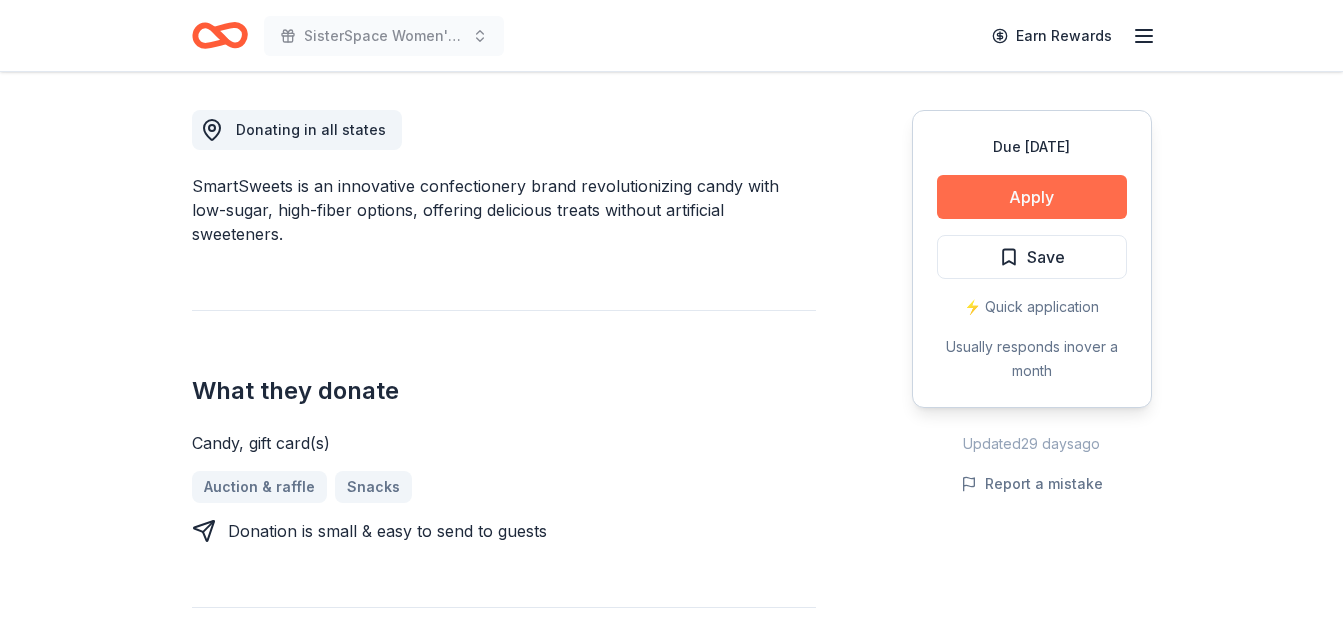 click on "Apply" at bounding box center [1032, 197] 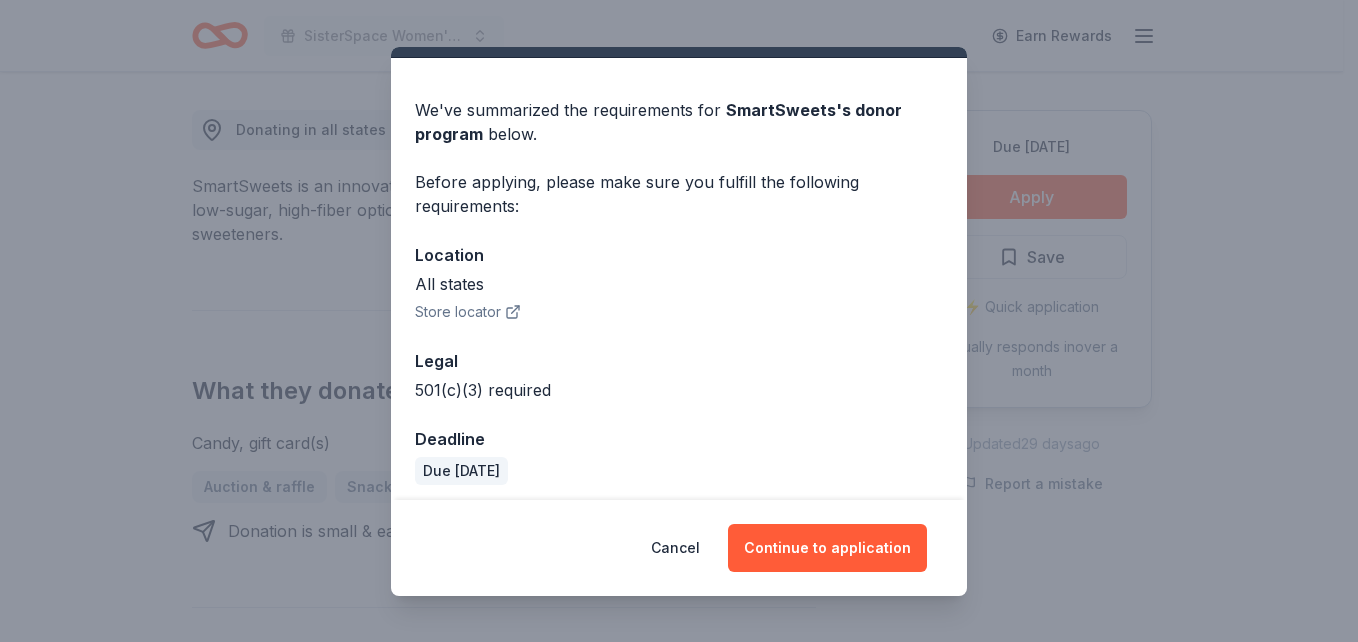 scroll, scrollTop: 55, scrollLeft: 0, axis: vertical 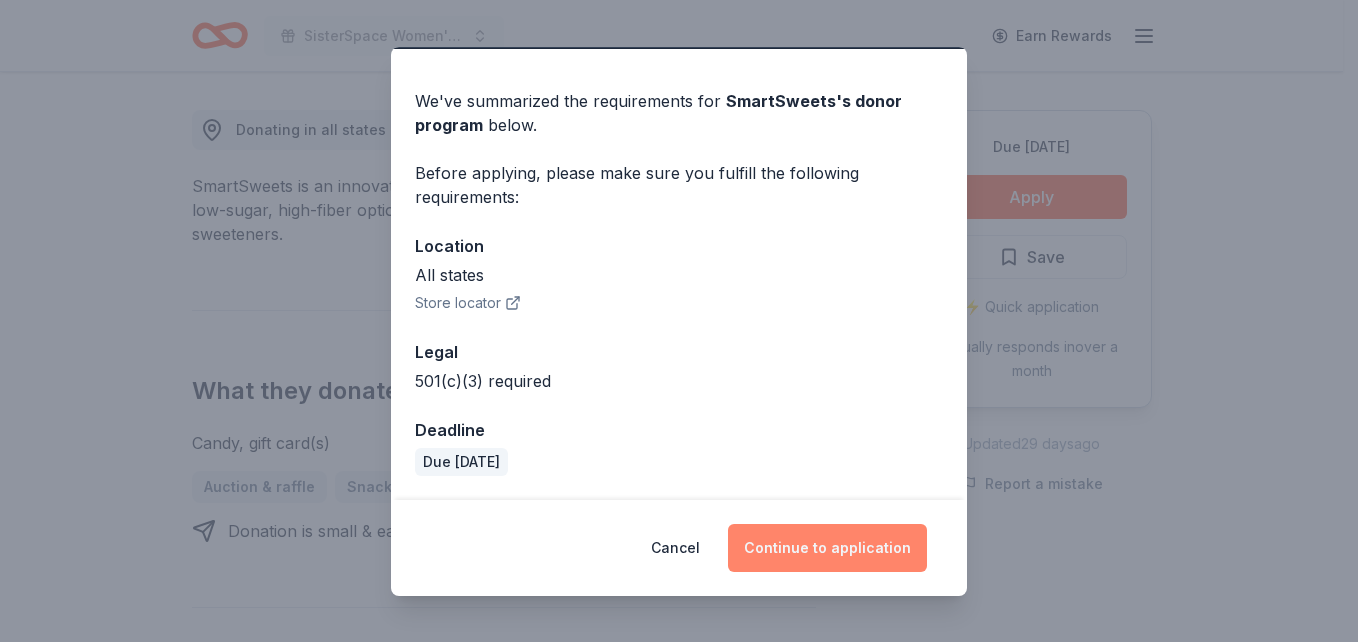 click on "Continue to application" at bounding box center [827, 548] 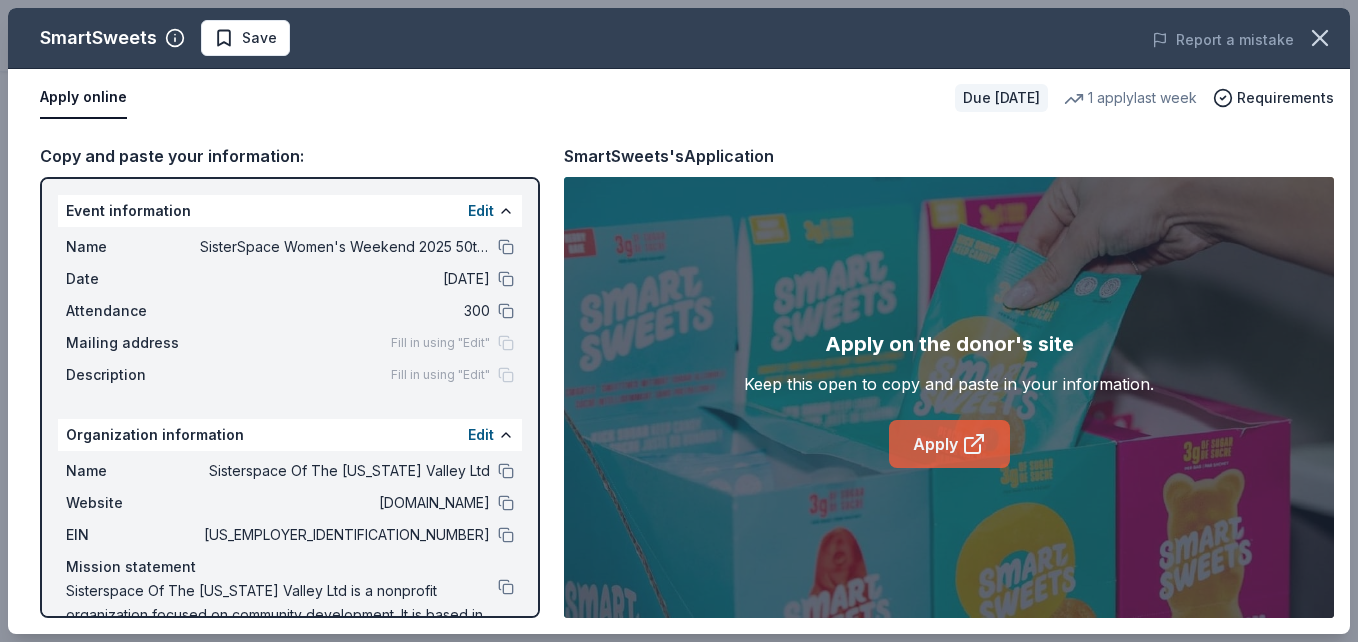 click on "Apply" at bounding box center [949, 444] 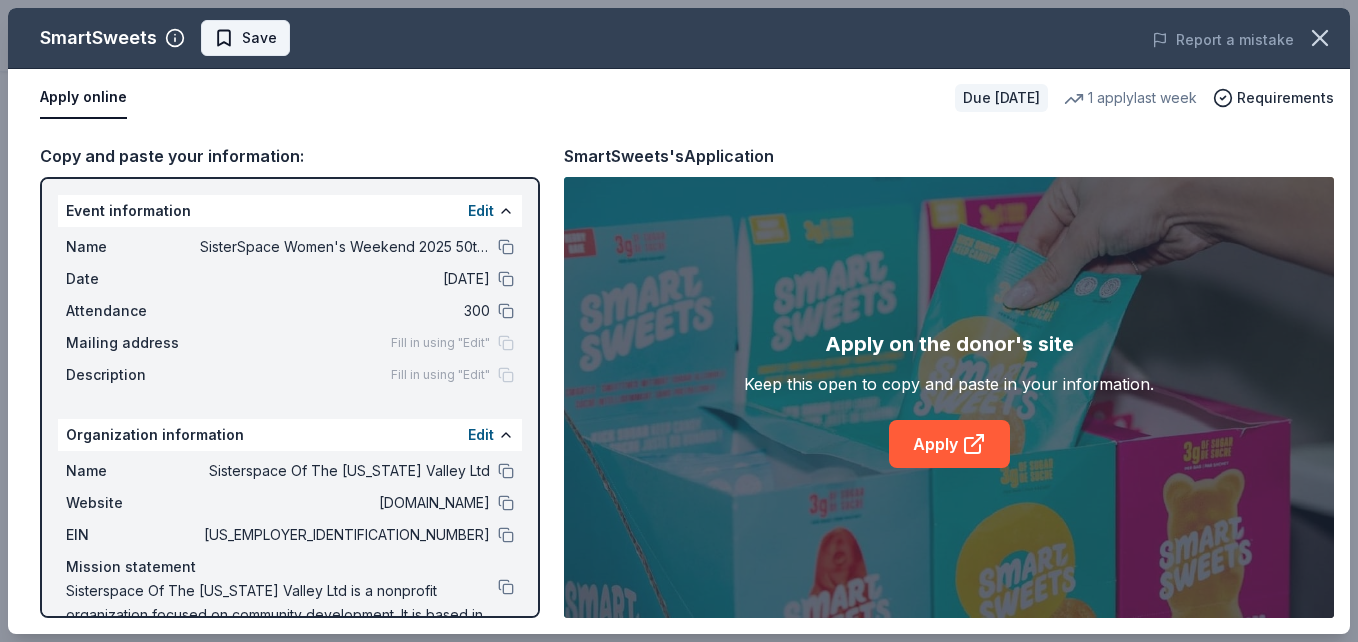 click on "Save" at bounding box center (259, 38) 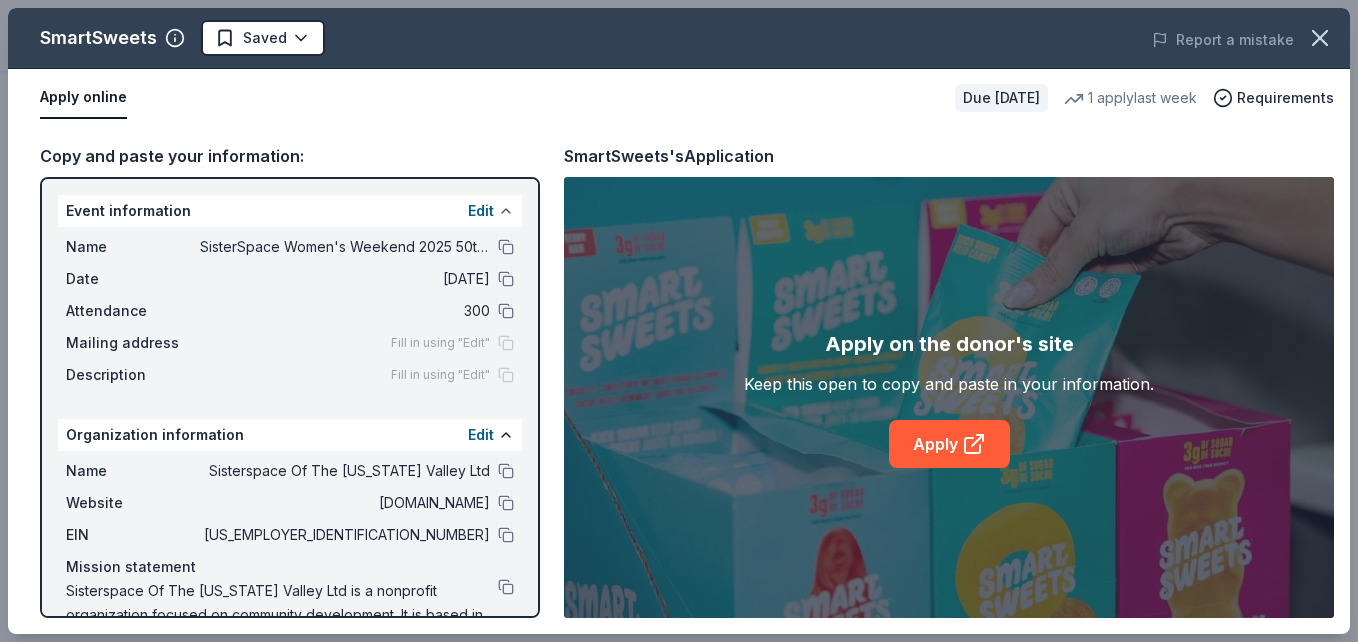 click at bounding box center [506, 211] 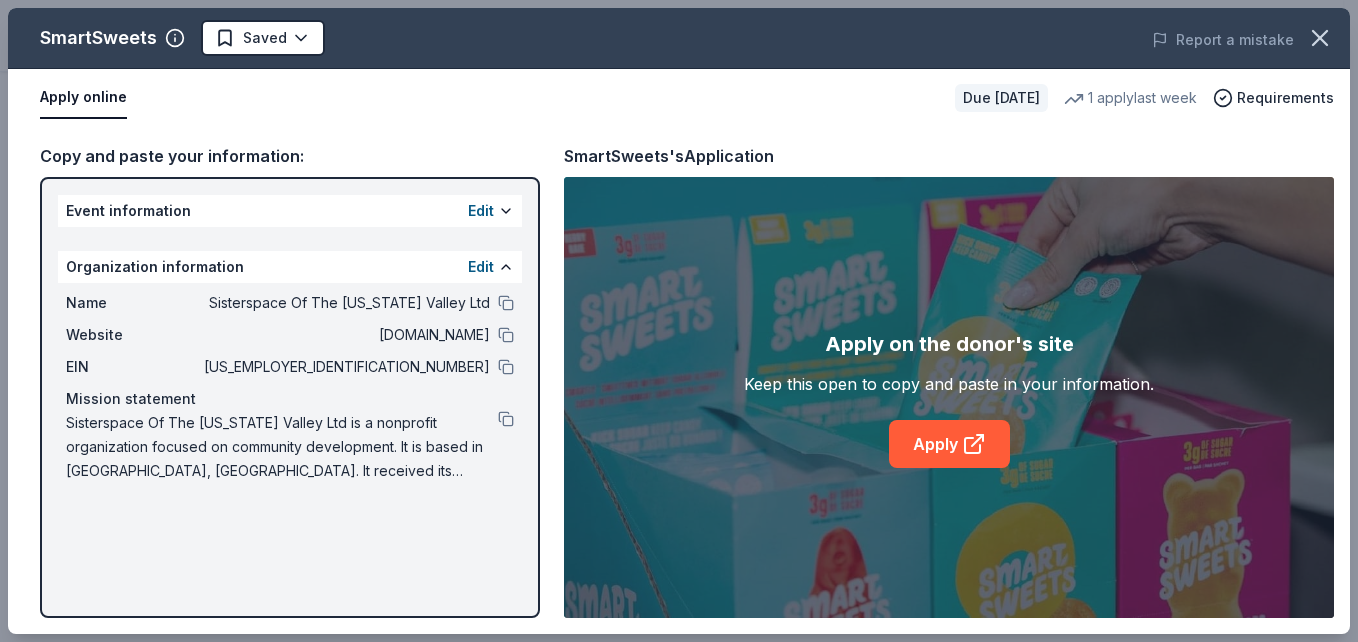 click on "Apply online" at bounding box center (83, 98) 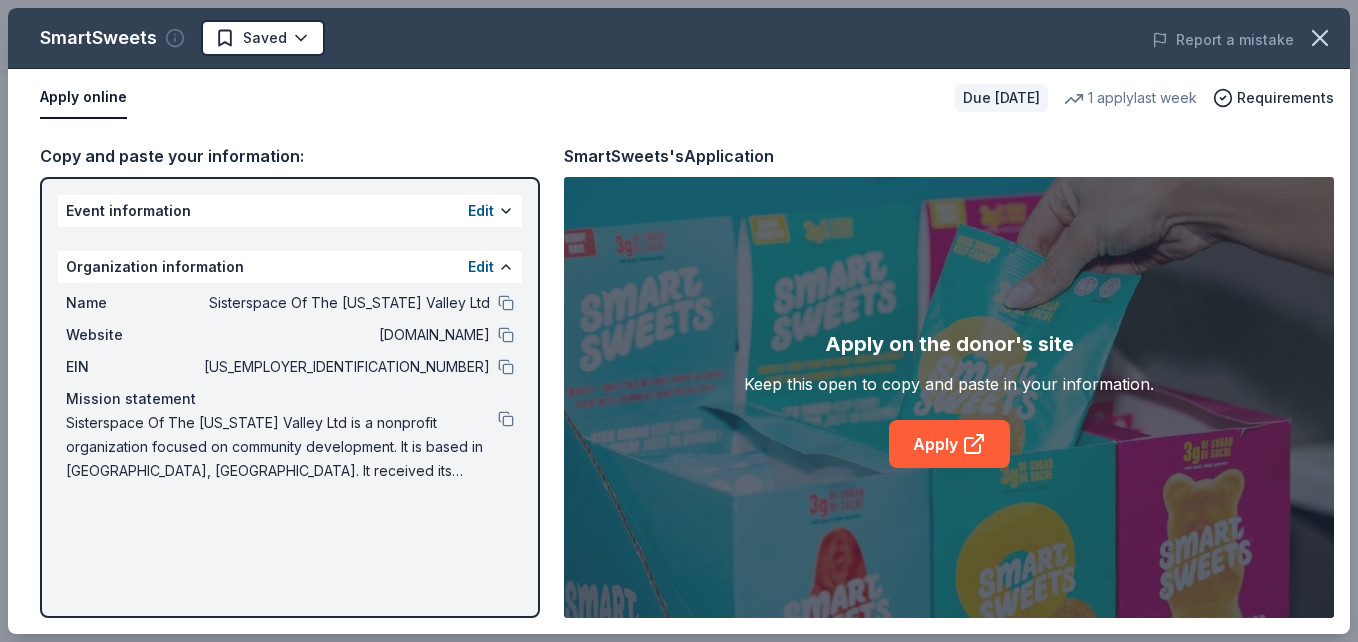 click 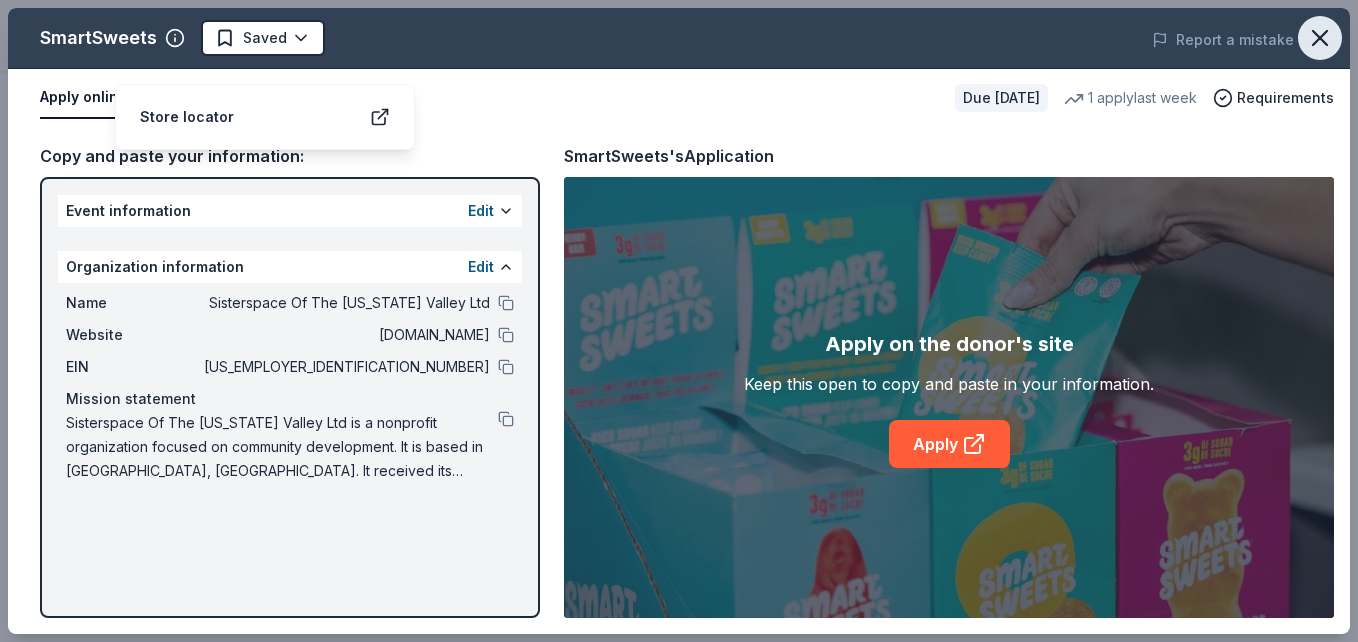 click 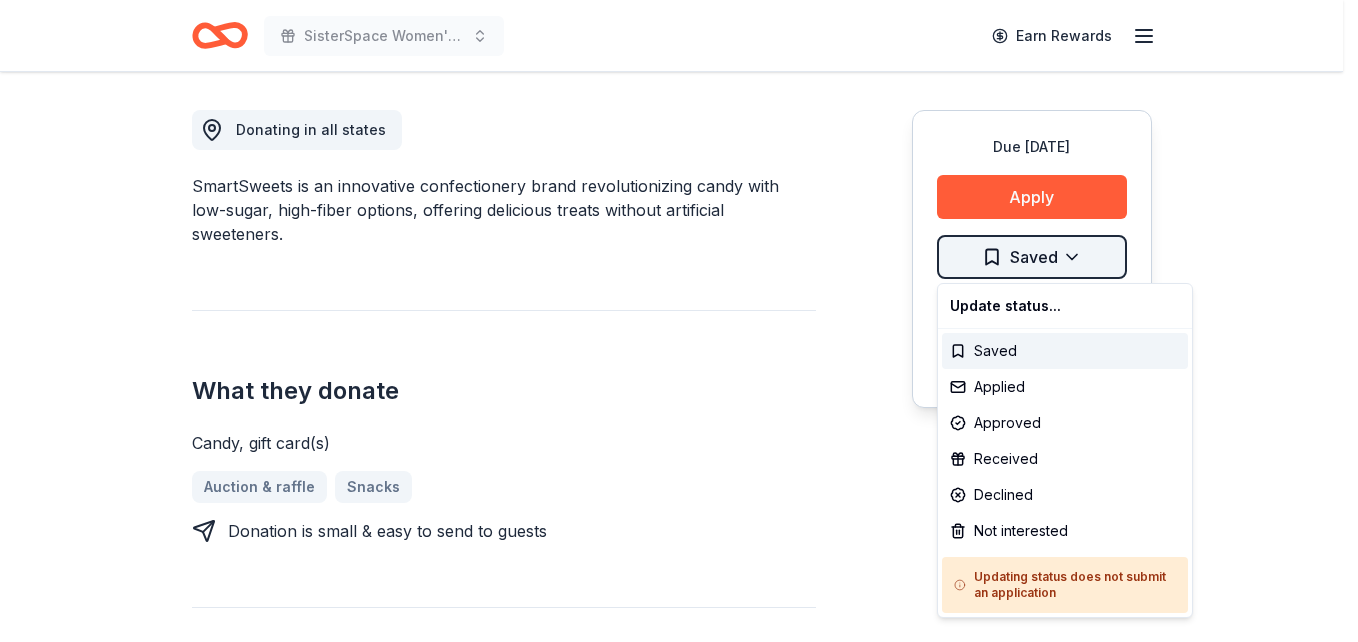 click on "SisterSpace Women's Weekend 2025 50th Anniversary Earn Rewards Due in 27 days Share SmartSweets New • 1  reviews 1   apply  last week 1% approval rate $ 200 donation value Share Donating in all states SmartSweets is an innovative confectionery brand revolutionizing candy with low-sugar, high-fiber options, offering delicious treats without artificial sweeteners. What they donate Candy, gift card(s) Auction & raffle Snacks Donation is small & easy to send to guests Who they donate to  Preferred 501(c)(3) required Due in 27 days Apply Saved ⚡️ Quick application Usually responds in  over a month Updated  29 days  ago Report a mistake 1% approval rate 1 % approved 3 % declined 97 % no response SmartSweets is  a selective donor :  be sure to spend extra time on this application if you want a donation. $ 200 donation value (average) <1% <1% 100% <1% $0 → $75 $75 → $150 $150 → $225 $225 → $300 SmartSweets's donation is  consistent :  they donate the same value regardlesss of the application. New • 1" at bounding box center [679, -225] 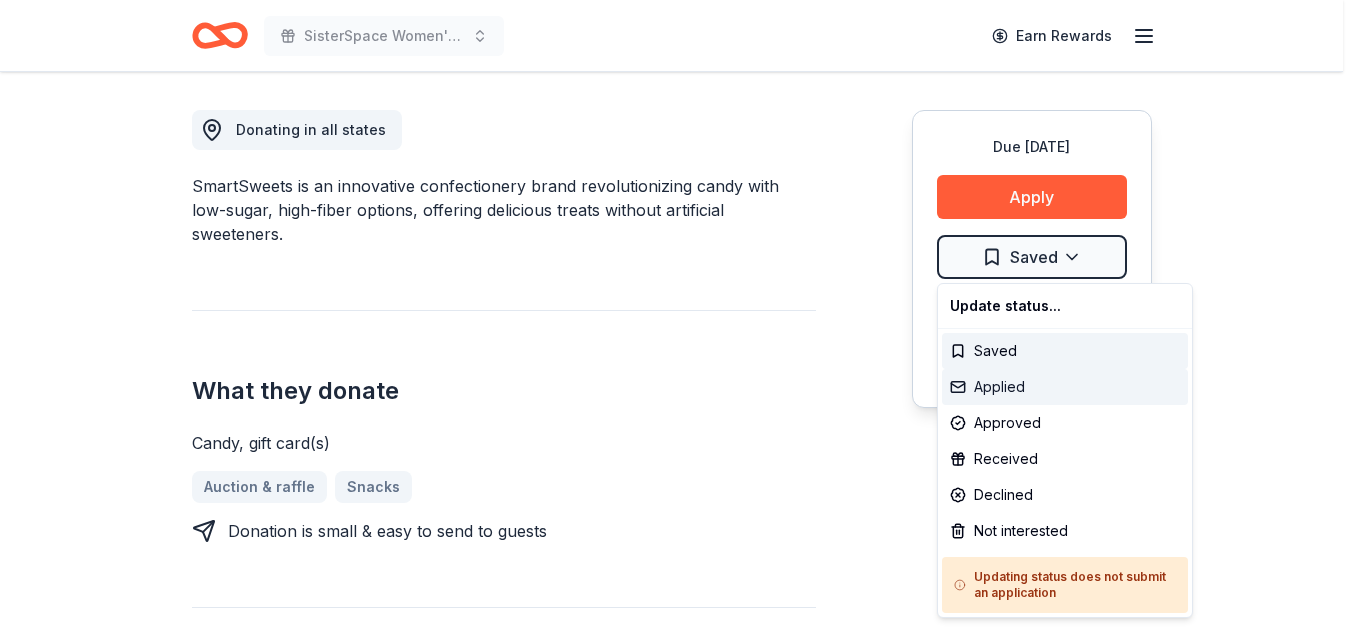 click on "Applied" at bounding box center [1065, 387] 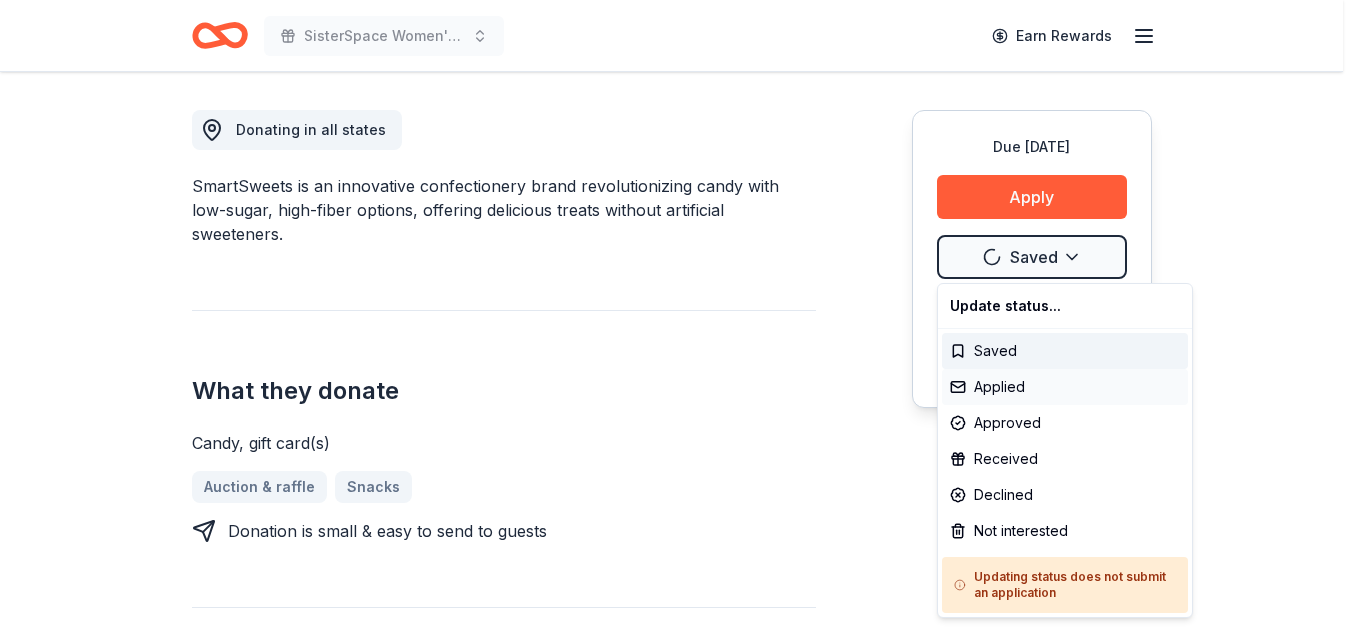 scroll, scrollTop: 0, scrollLeft: 0, axis: both 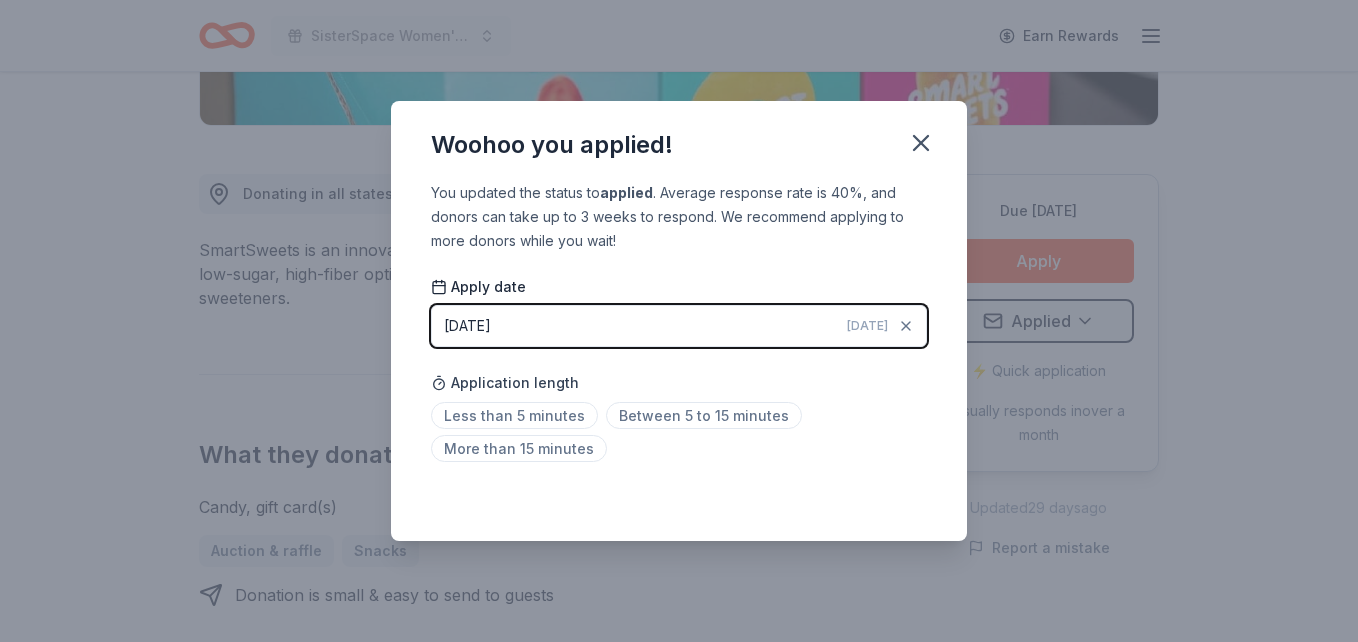 click on "SisterSpace Women's Weekend 2025 50th Anniversary Earn Rewards Due in 27 days Share SmartSweets New • 1  reviews 1   apply  last week 1% approval rate $ 200 donation value Share Donating in all states SmartSweets is an innovative confectionery brand revolutionizing candy with low-sugar, high-fiber options, offering delicious treats without artificial sweeteners. What they donate Candy, gift card(s) Auction & raffle Snacks Donation is small & easy to send to guests Who they donate to  Preferred 501(c)(3) required Due in 27 days Apply Applied ⚡️ Quick application Usually responds in  over a month Updated  29 days  ago Report a mistake 1% approval rate 1 % approved 3 % declined 97 % no response SmartSweets is  a selective donor :  be sure to spend extra time on this application if you want a donation. $ 200 donation value (average) <1% <1% 100% <1% $0 → $75 $75 → $150 $150 → $225 $225 → $300 SmartSweets's donation is  consistent :  they donate the same value regardlesss of the application. New •" at bounding box center (679, -161) 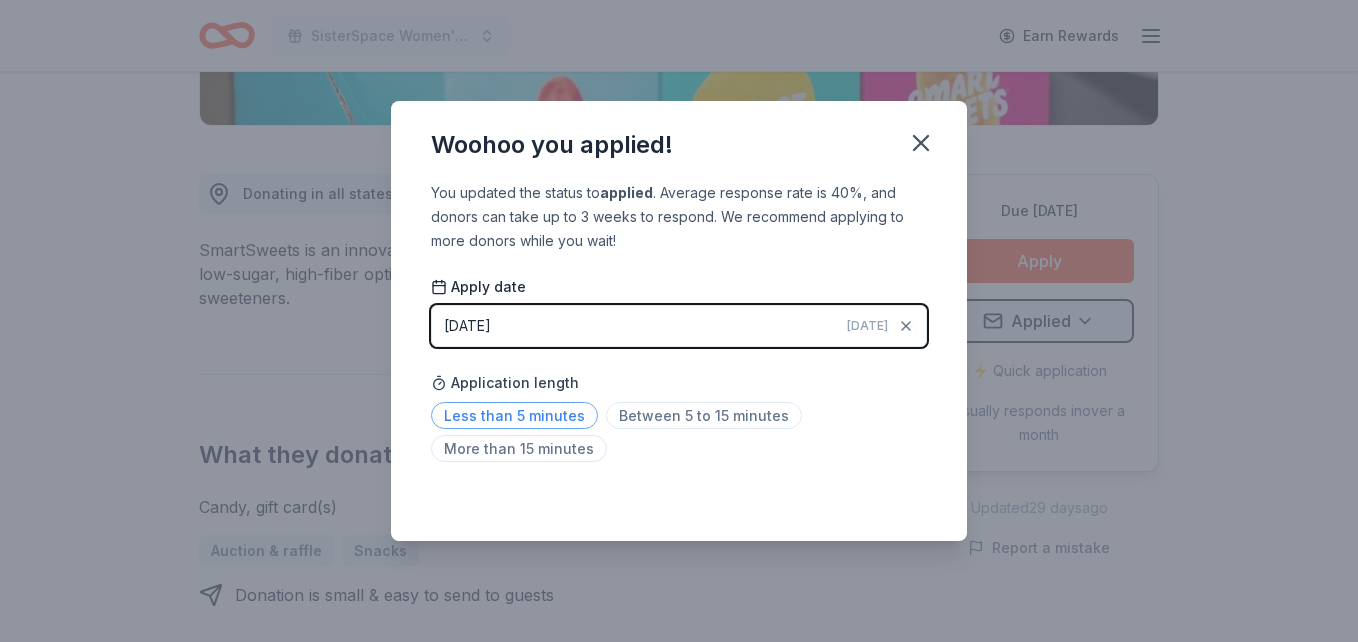 click on "Less than 5 minutes" at bounding box center (514, 415) 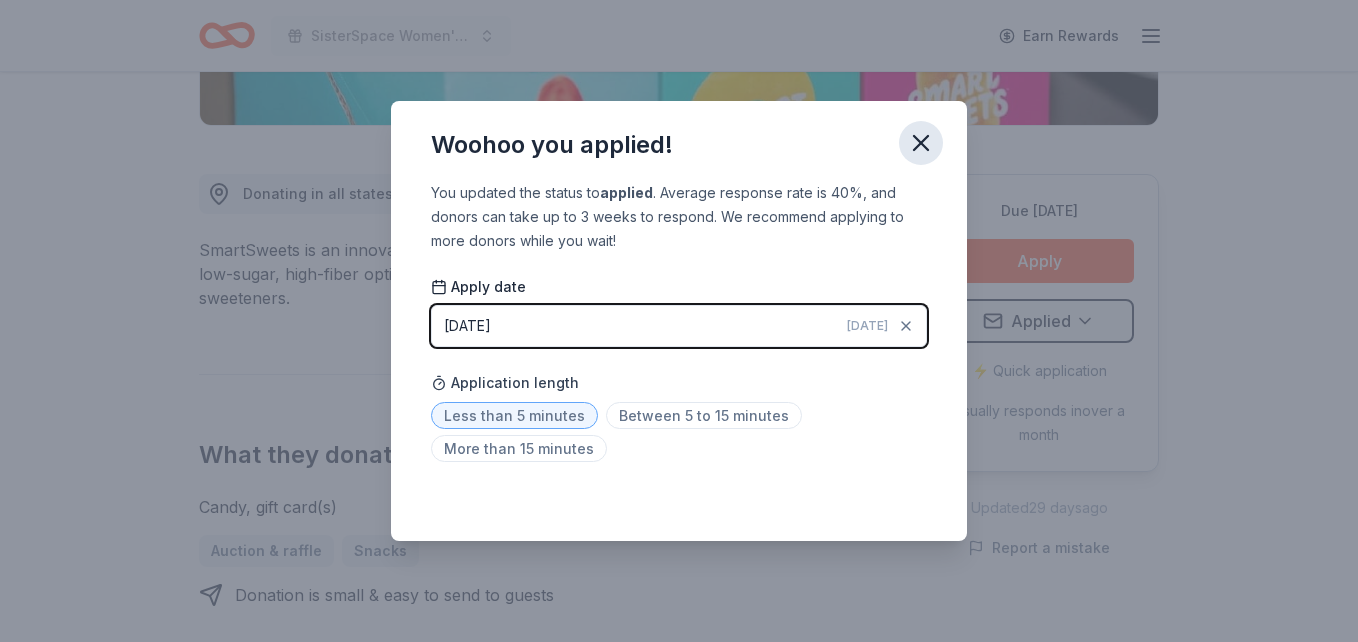 click 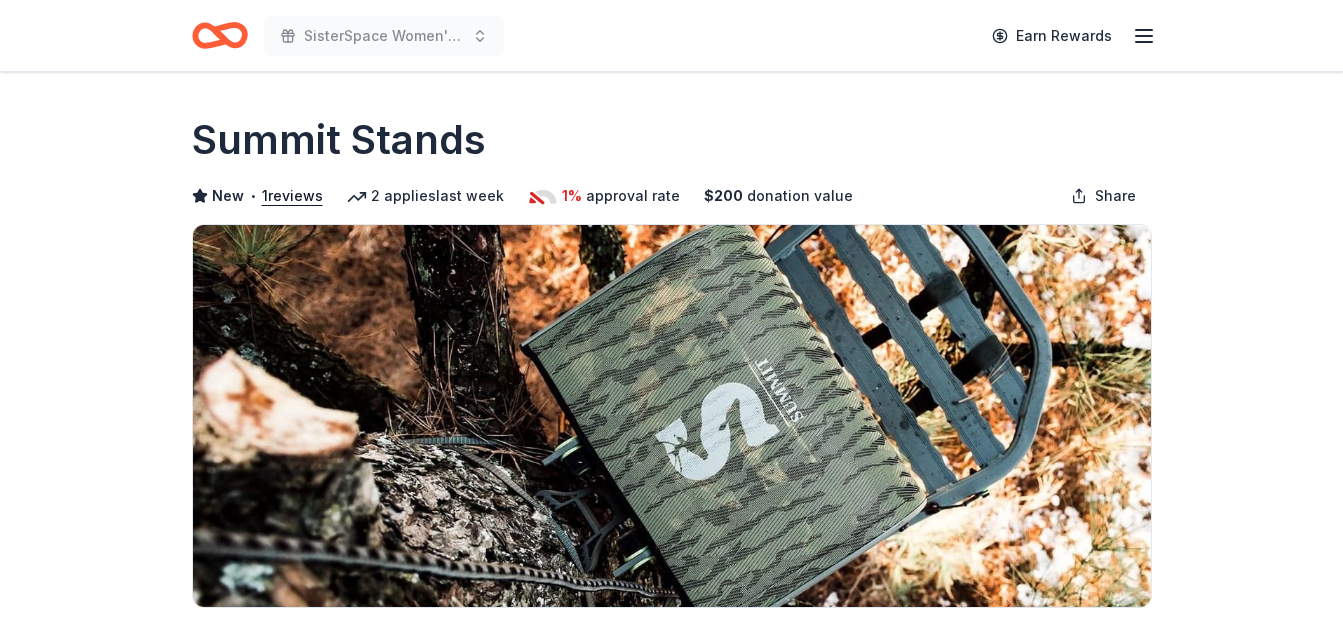 scroll, scrollTop: 0, scrollLeft: 0, axis: both 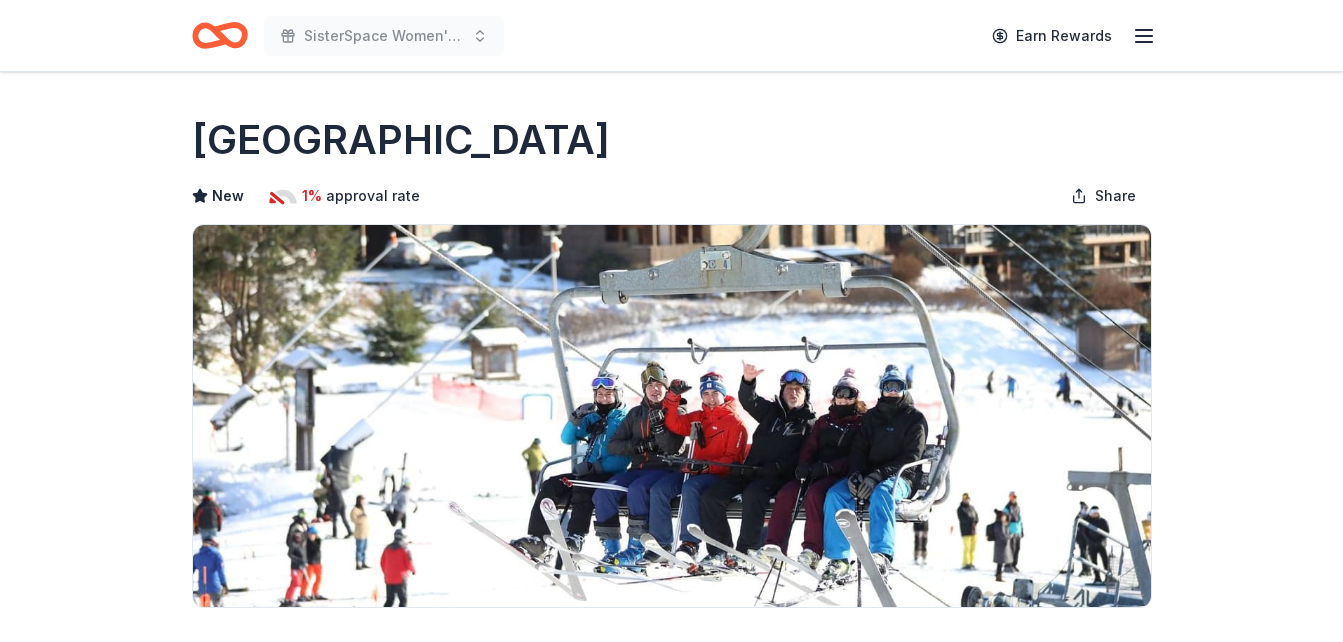 click on "[GEOGRAPHIC_DATA] New 1% approval rate Share Donating in PA [GEOGRAPHIC_DATA] is an all-season resort located in the borough of [GEOGRAPHIC_DATA], [US_STATE]. It features fun family vacations, thrilling outdoor adventures, and relaxation that will take you to the height of tranquility.  What they donate Ticket(s), Merchandise Auction & raffle Donation is small & easy to send to guests Who they donate to [GEOGRAPHIC_DATA]  hasn ' t listed any preferences or eligibility criteria. 1% approval rate 1 % approved 33 % declined 65 % no response [GEOGRAPHIC_DATA] is  a selective donor :  be sure to spend extra time on this application if you want a donation. We ' re collecting data on   donation value ; check back soon. Due [DATE] Apply Save ⚡️ Quick application Usually responds in  a few days Updated  [DATE] Report a mistake New Be the first to review this company! Leave a review Similar donors 1   apply  last week 27 days left [GEOGRAPHIC_DATA] 4.8 Local Online app" at bounding box center (672, 1392) 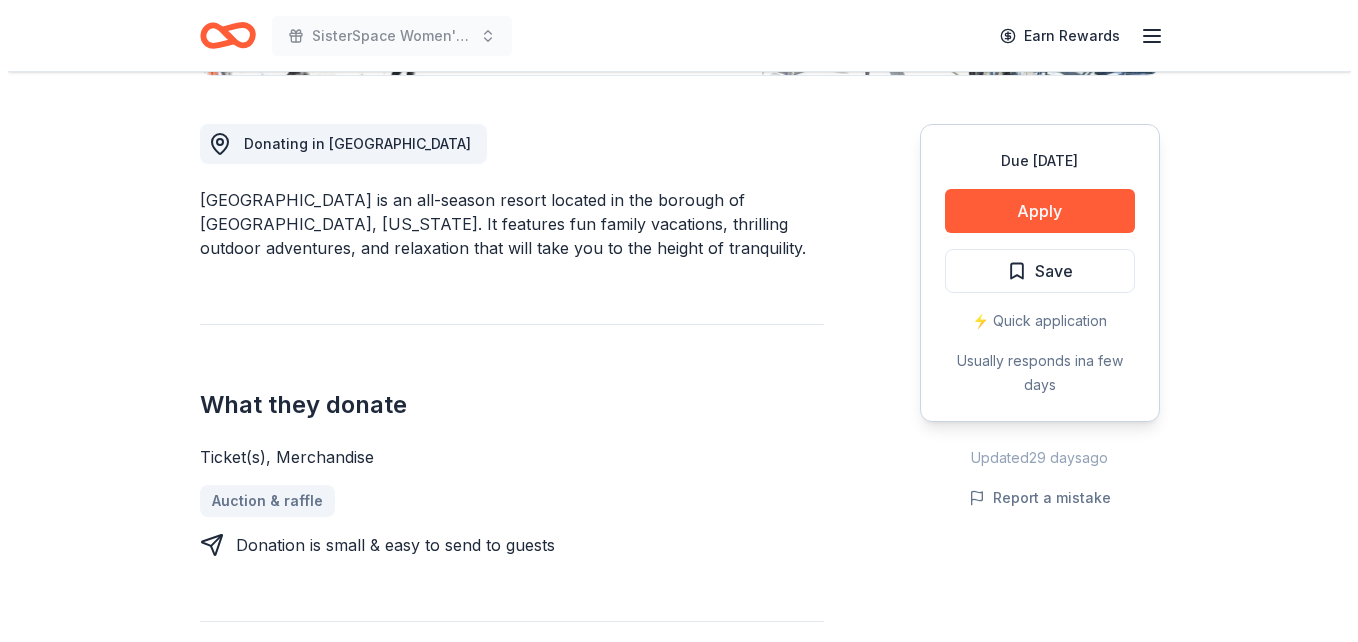scroll, scrollTop: 542, scrollLeft: 0, axis: vertical 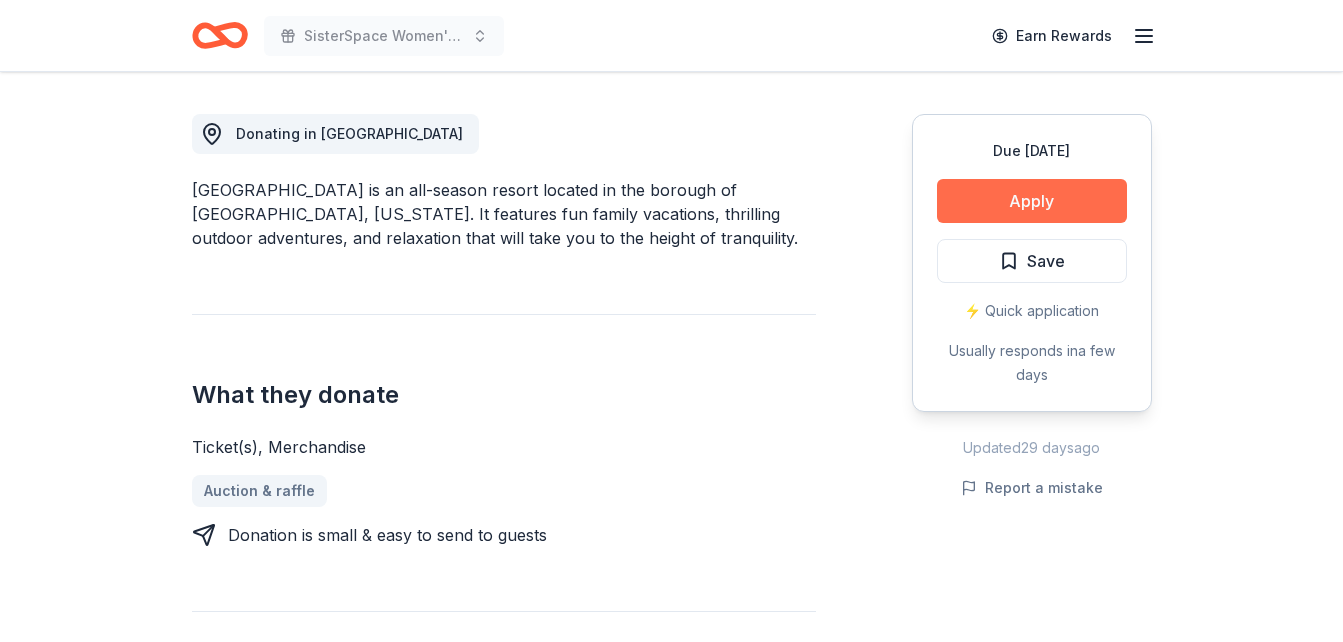 click on "Apply" at bounding box center [1032, 201] 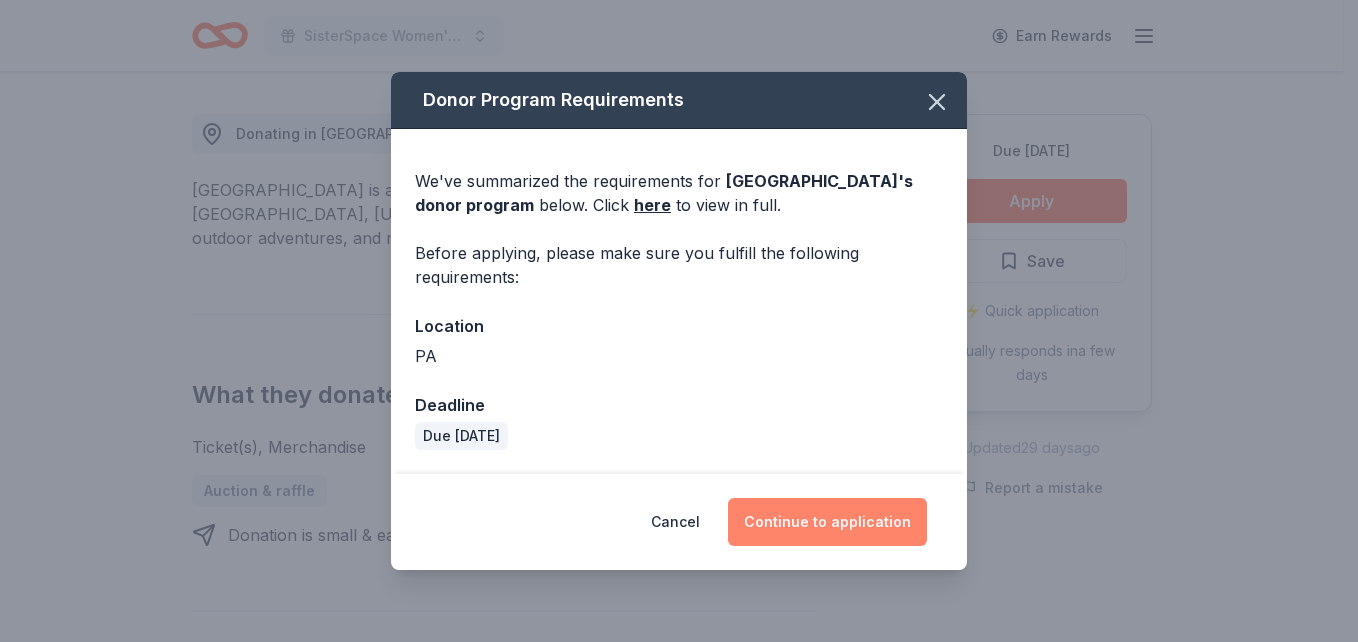 click on "Continue to application" at bounding box center [827, 522] 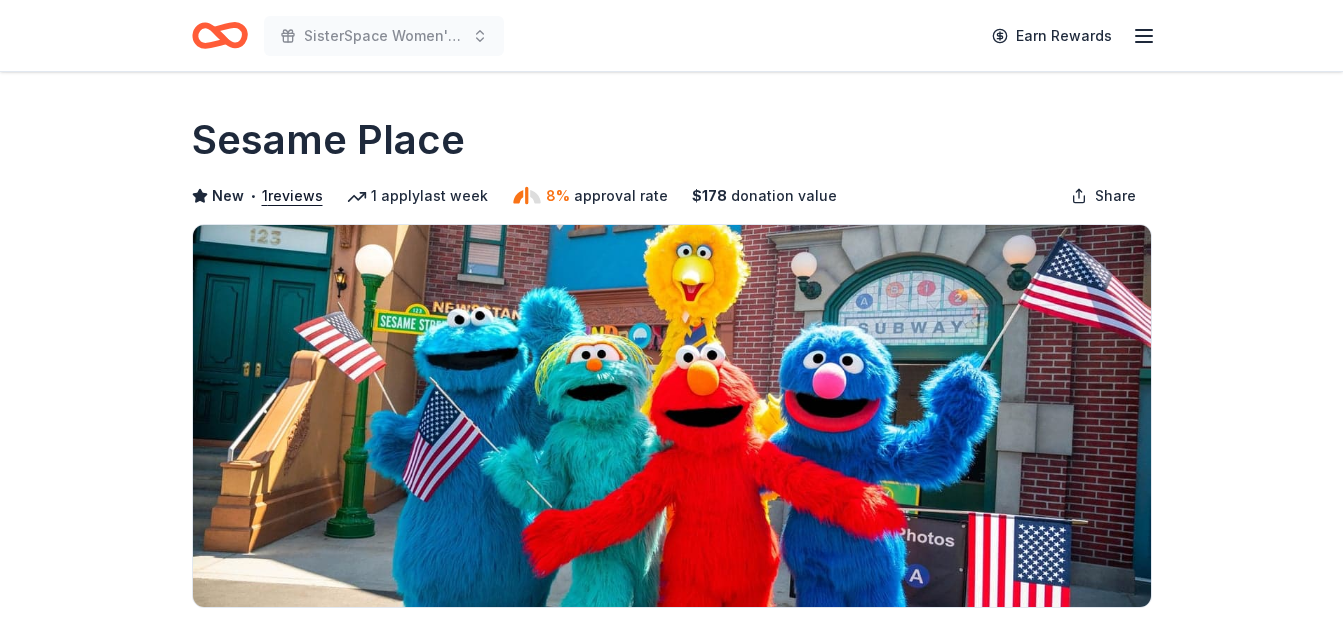 scroll, scrollTop: 0, scrollLeft: 0, axis: both 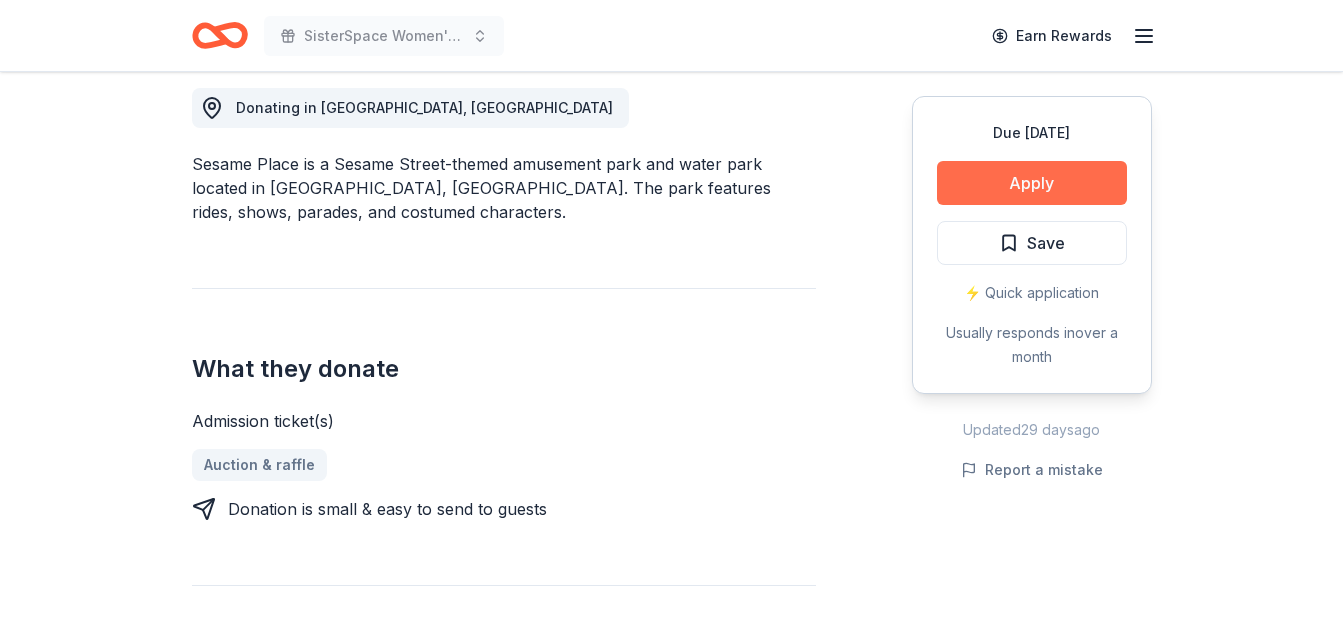 click on "Apply" at bounding box center (1032, 183) 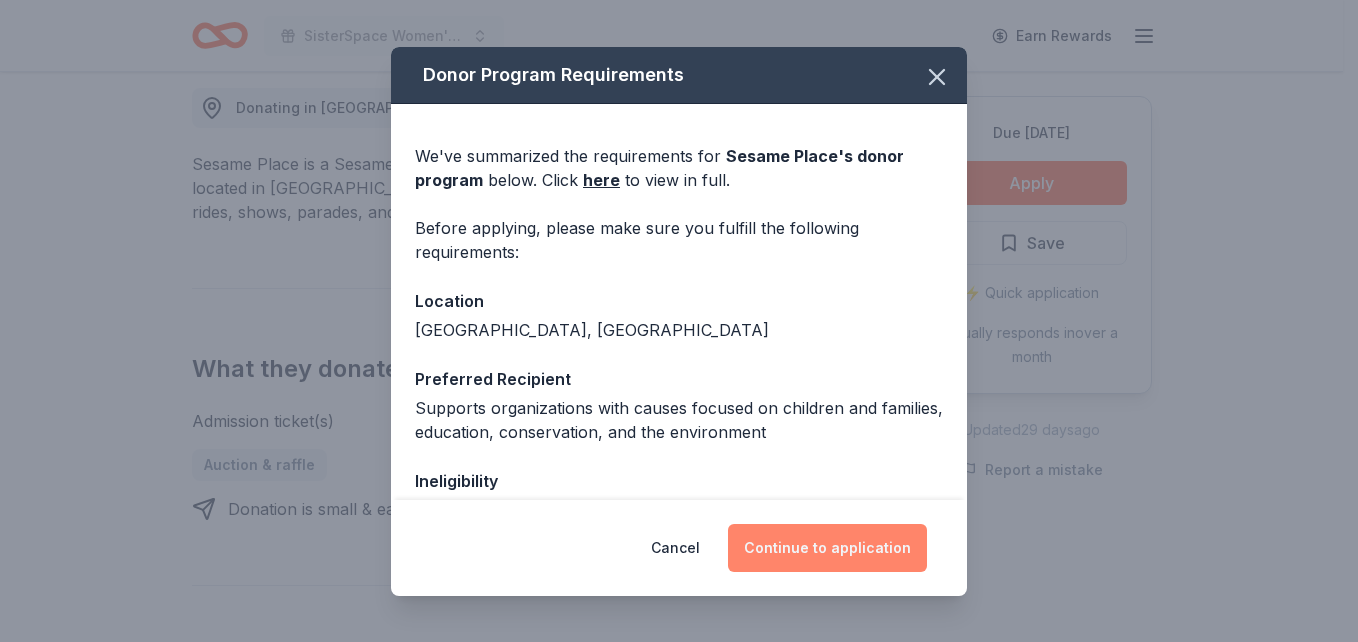 click on "Continue to application" at bounding box center (827, 548) 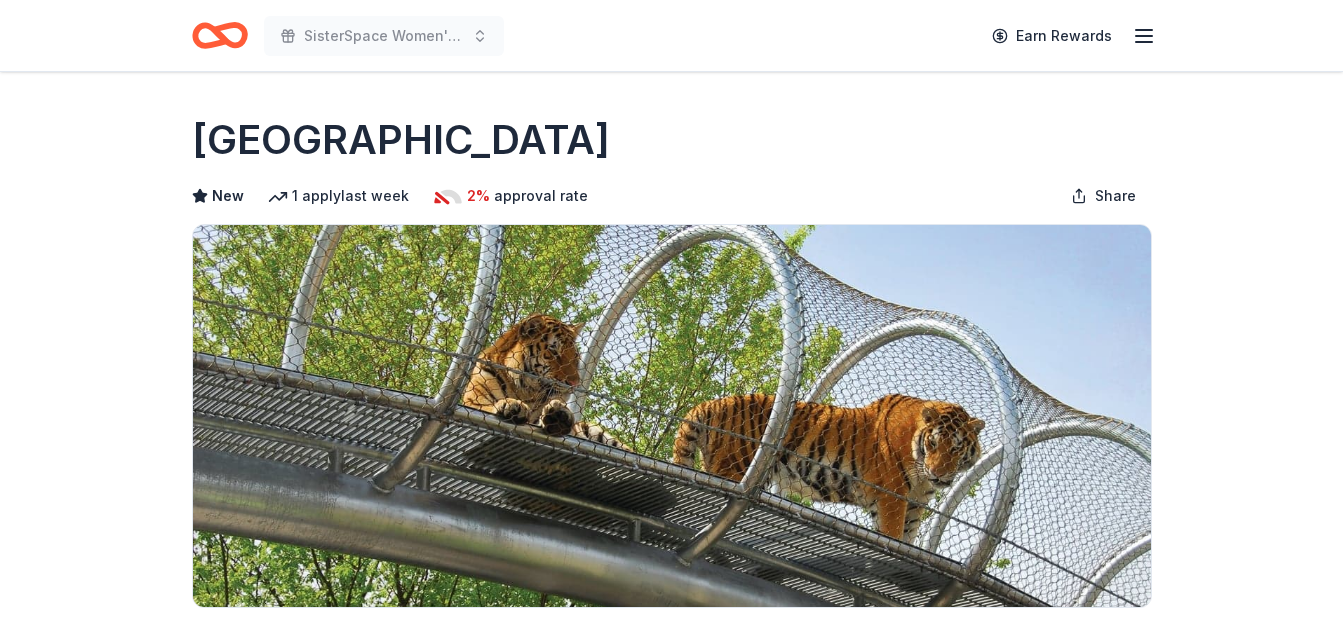 scroll, scrollTop: 0, scrollLeft: 0, axis: both 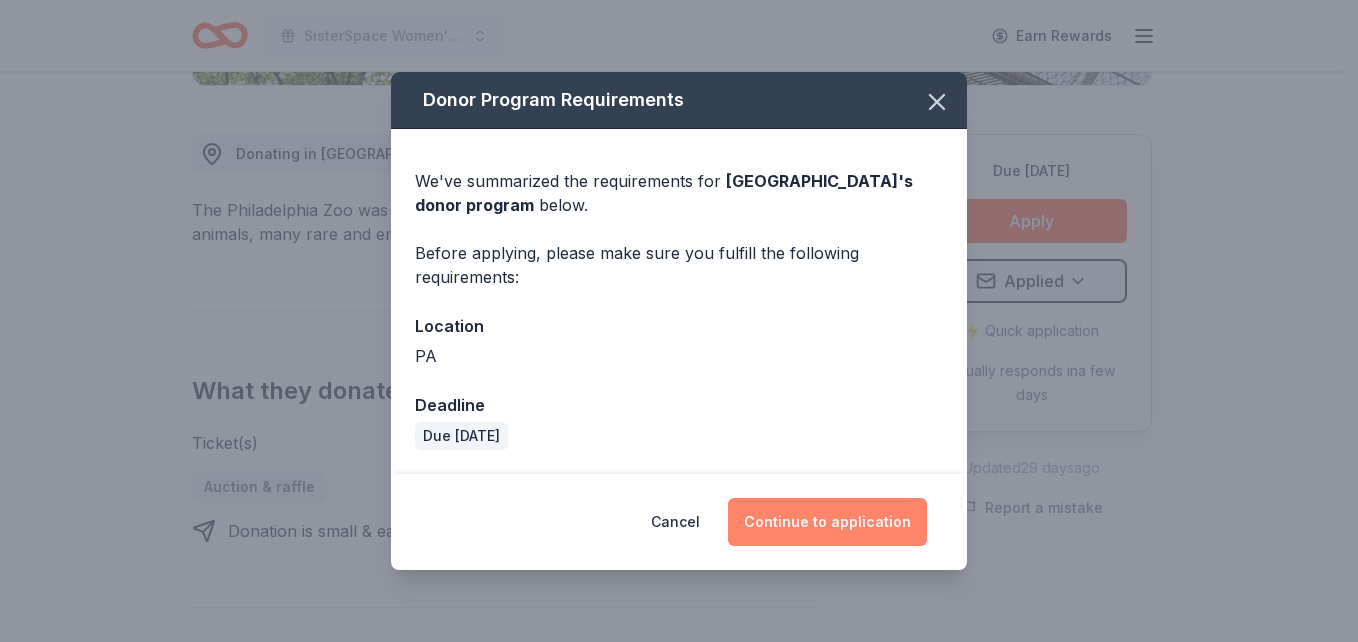 click on "Continue to application" at bounding box center (827, 522) 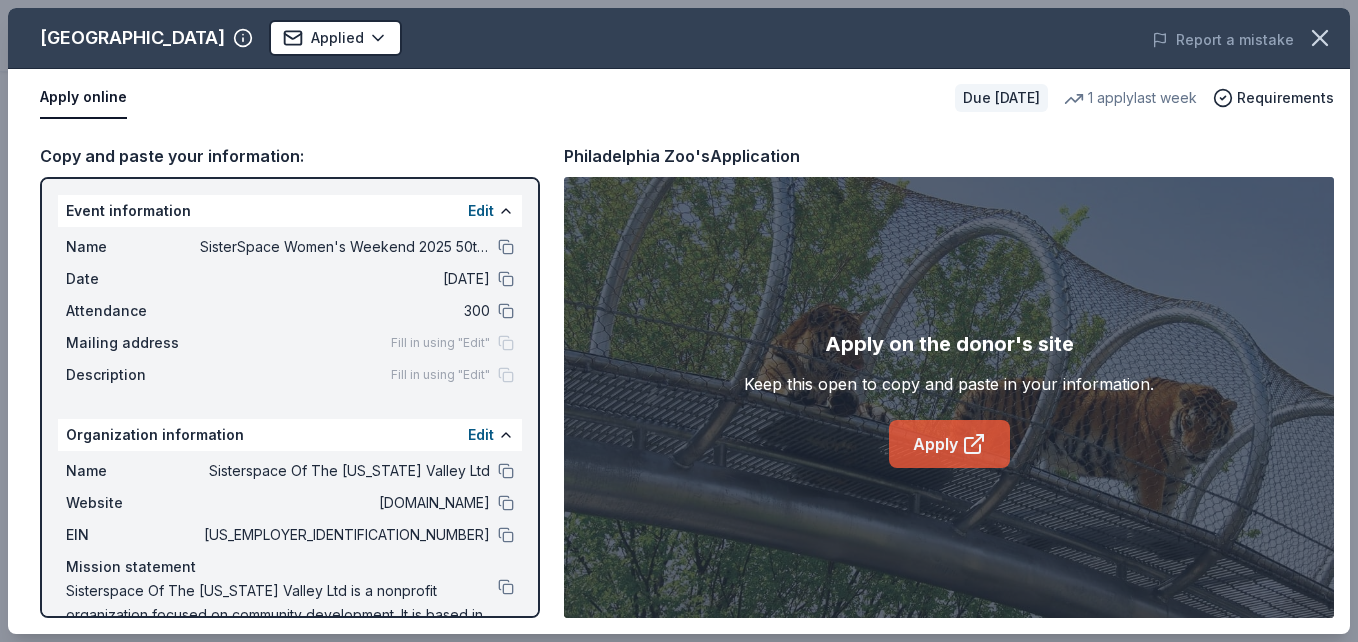 click on "Apply" at bounding box center (949, 444) 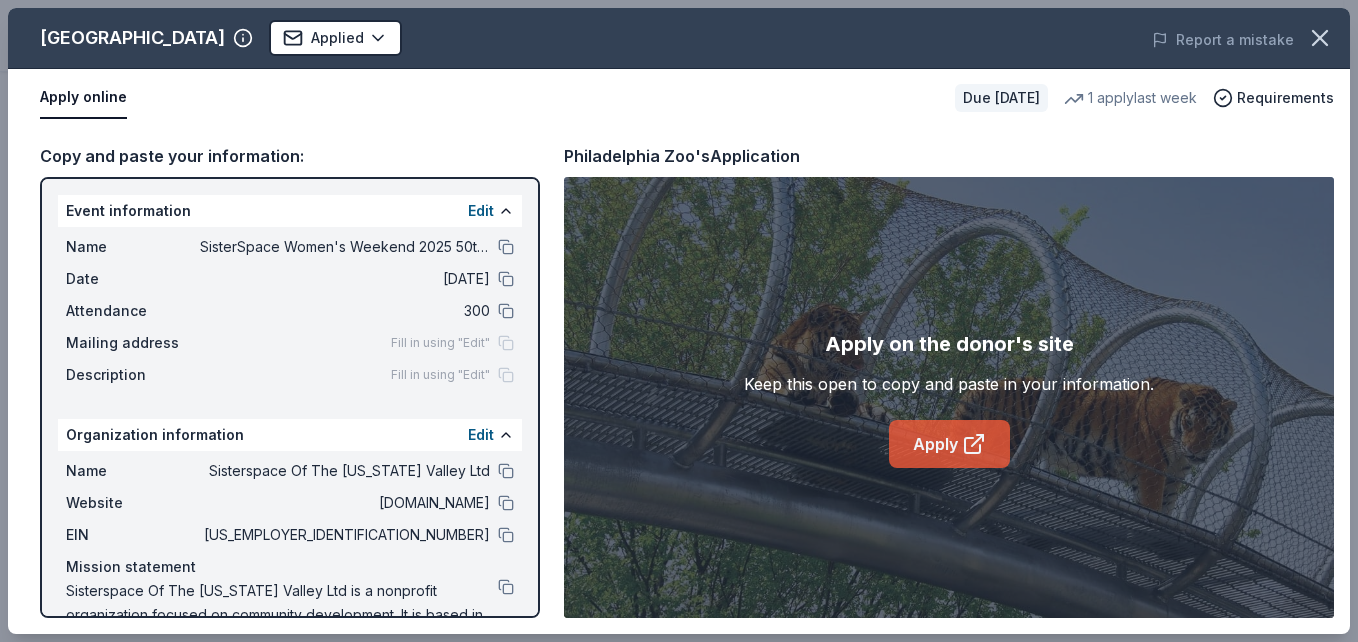click on "Apply" at bounding box center (949, 444) 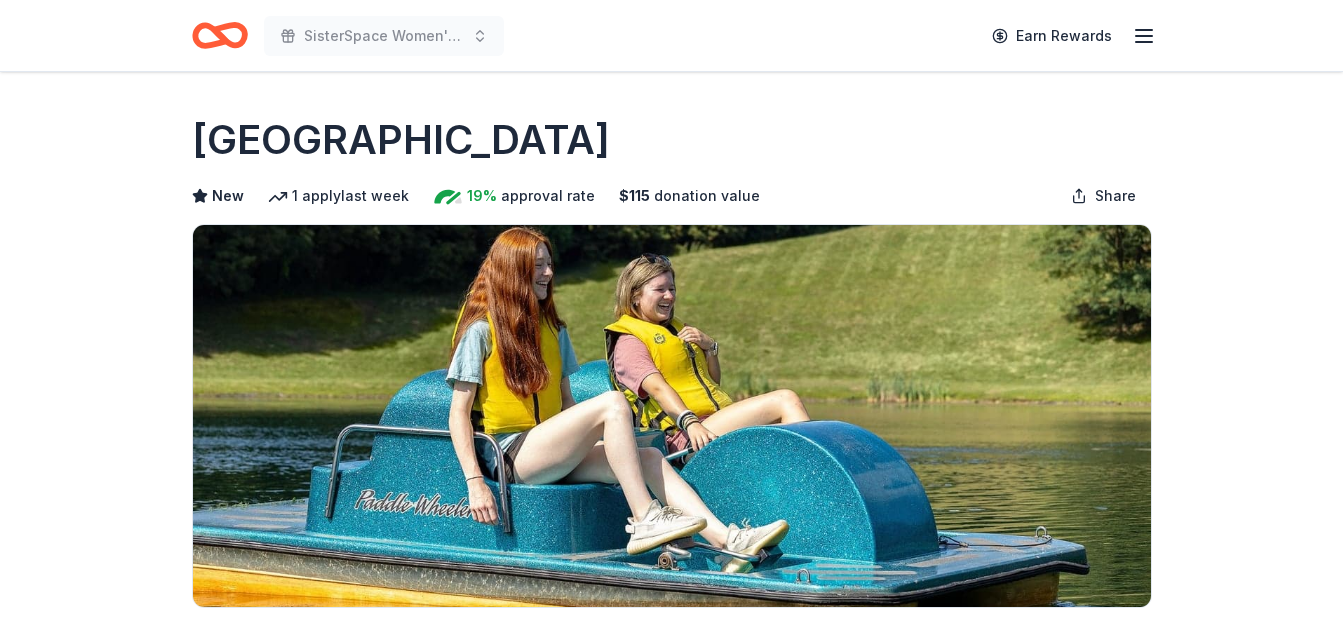 scroll, scrollTop: 0, scrollLeft: 0, axis: both 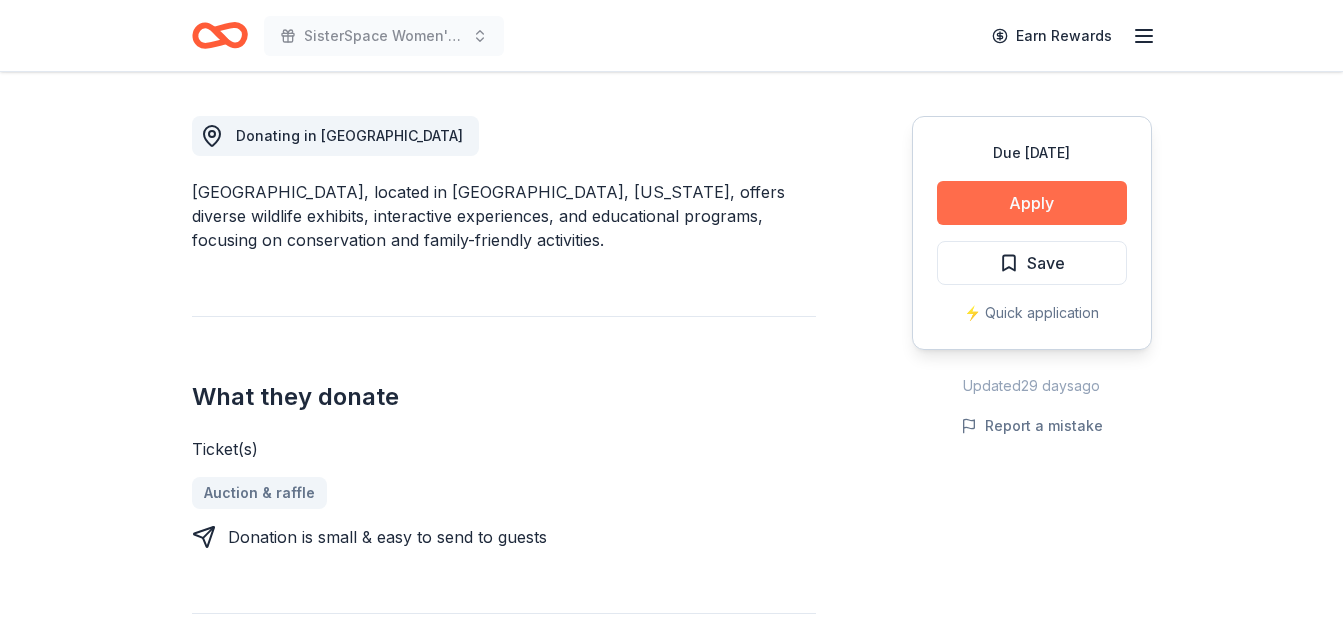click on "Apply" at bounding box center [1032, 203] 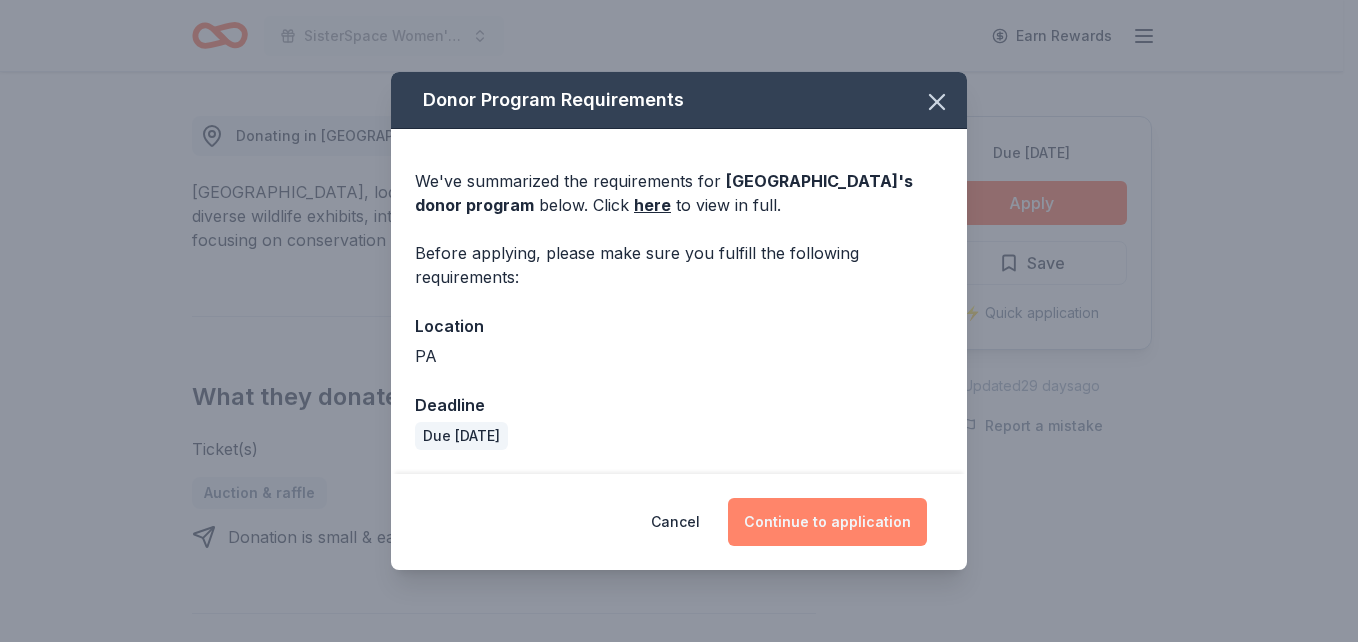 click on "Continue to application" at bounding box center (827, 522) 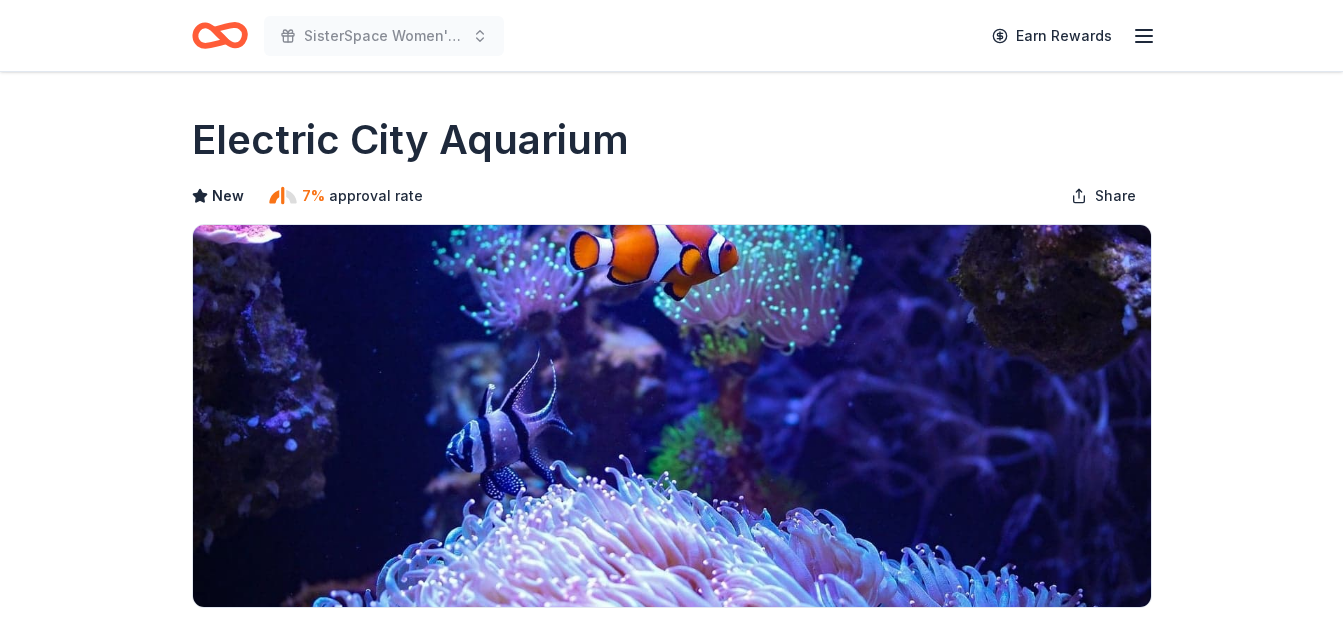 scroll, scrollTop: 0, scrollLeft: 0, axis: both 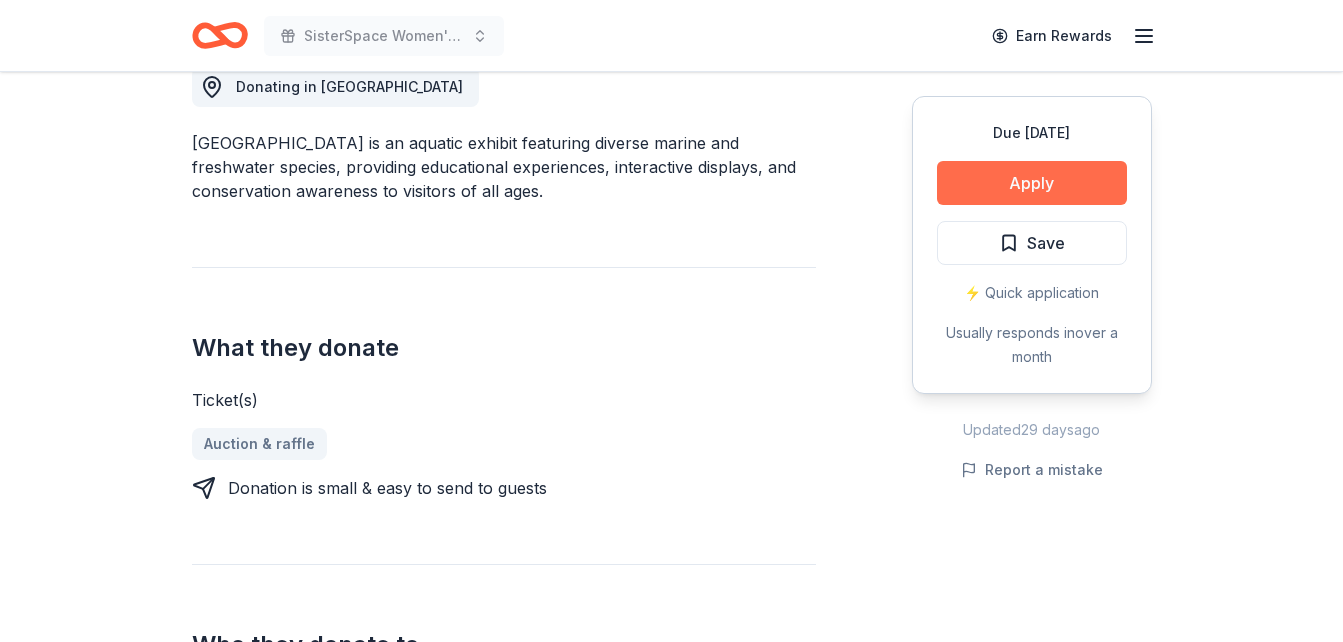 click on "Apply" at bounding box center [1032, 183] 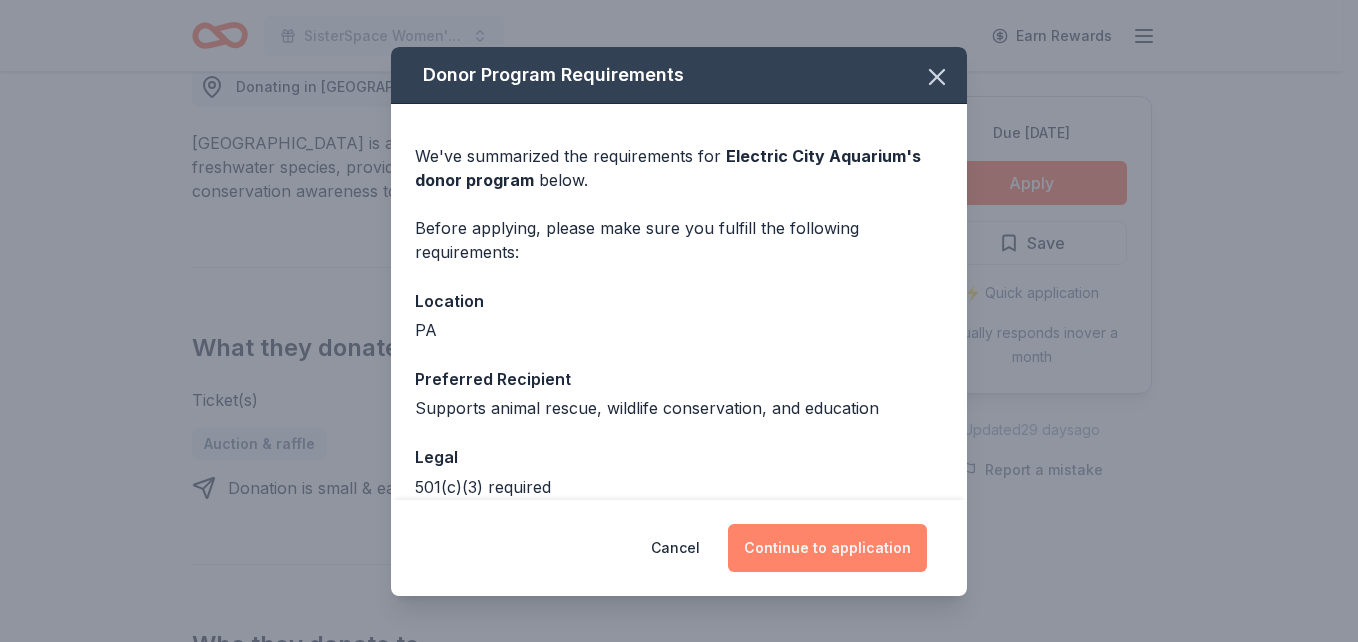 click on "Continue to application" at bounding box center [827, 548] 